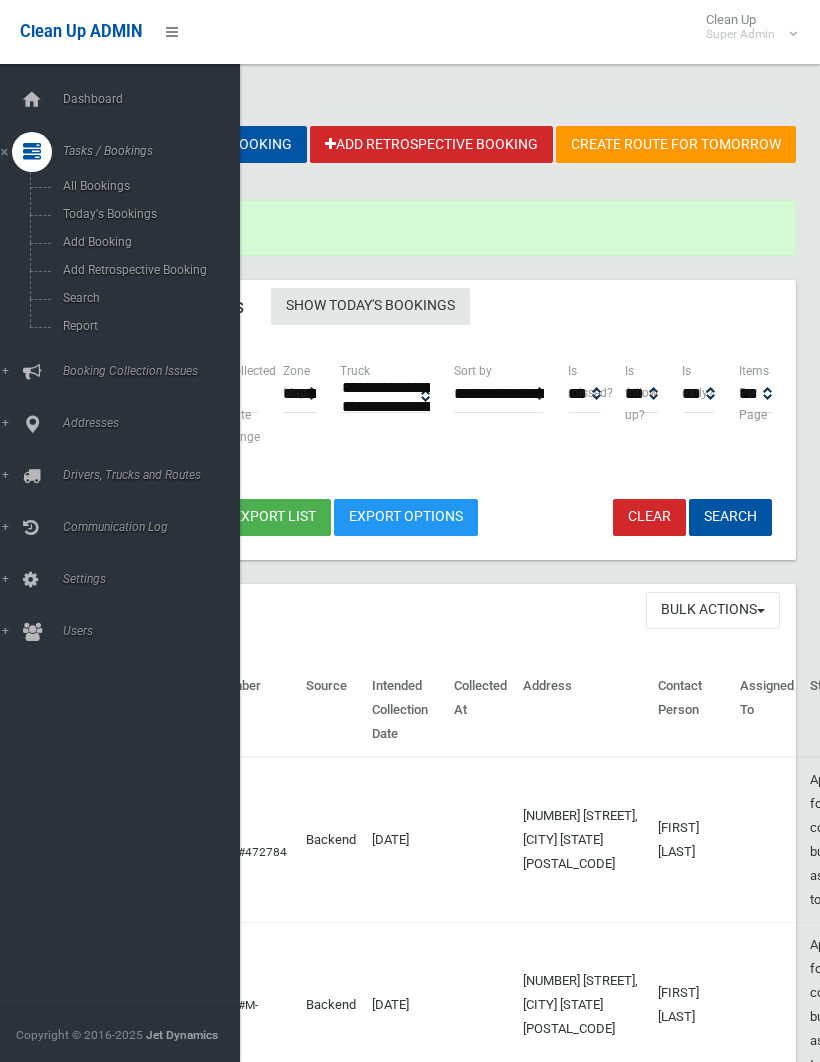 scroll, scrollTop: 0, scrollLeft: 0, axis: both 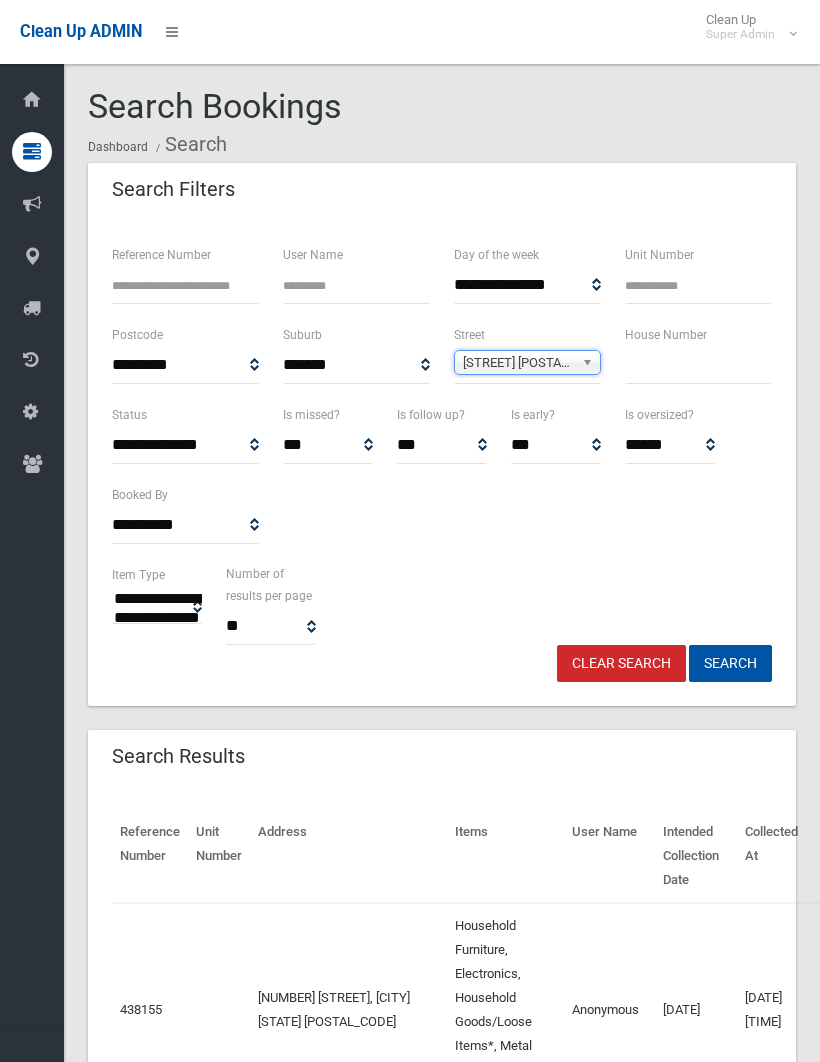 click at bounding box center (698, 365) 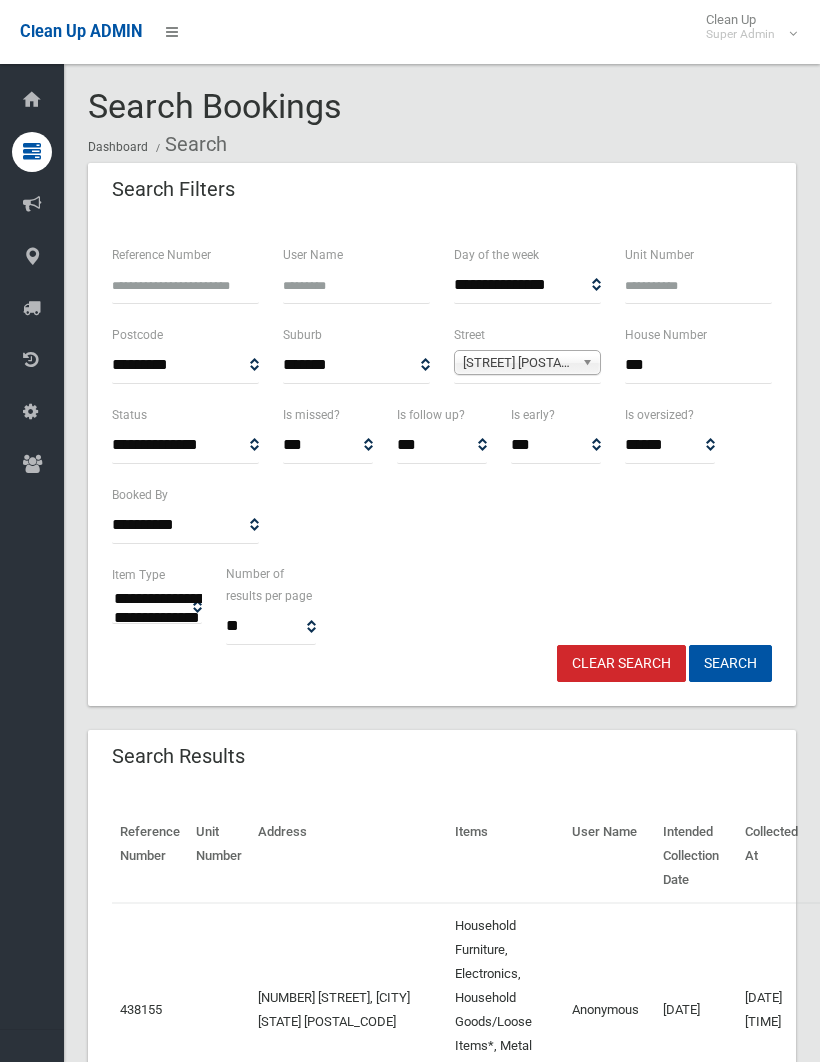 type on "***" 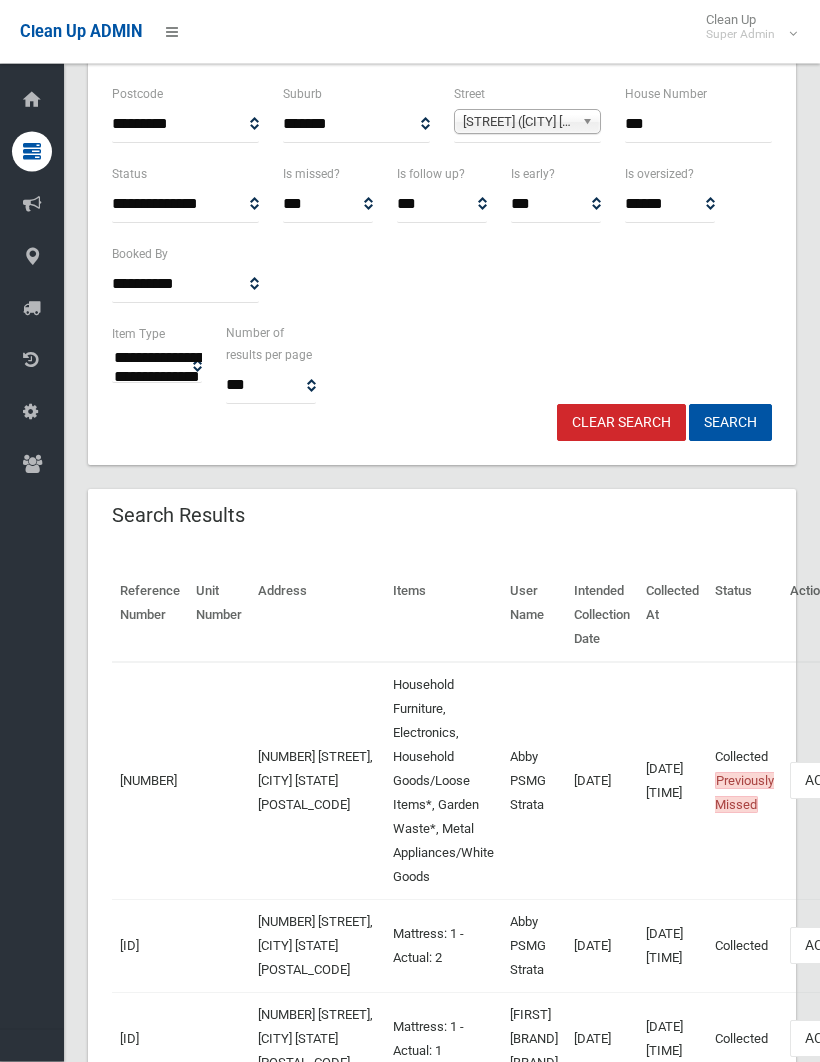 scroll, scrollTop: 246, scrollLeft: 0, axis: vertical 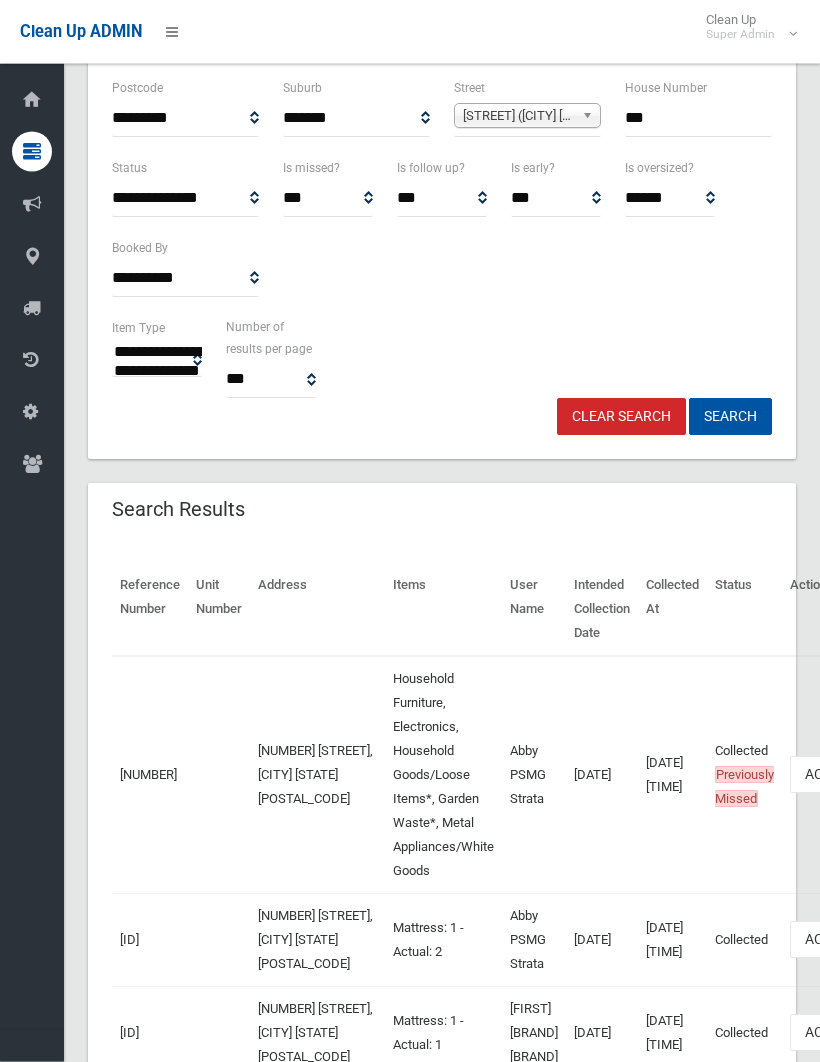click on "Actions" at bounding box center (838, 775) 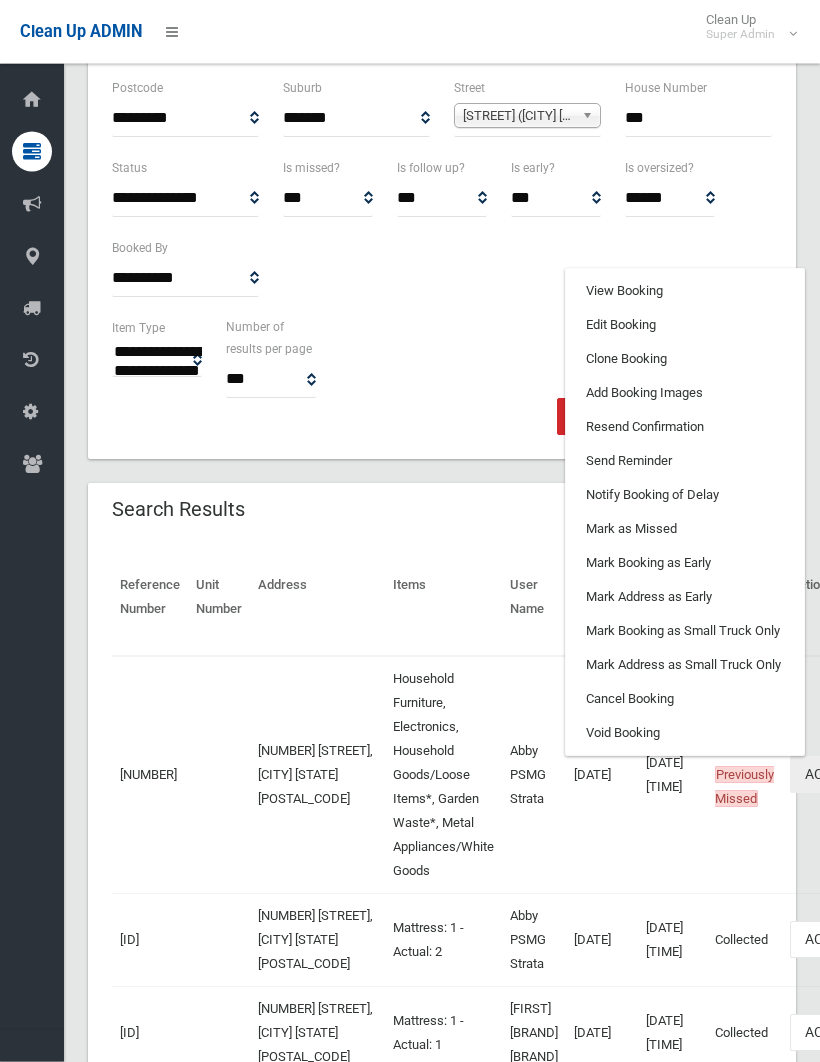 scroll, scrollTop: 247, scrollLeft: 0, axis: vertical 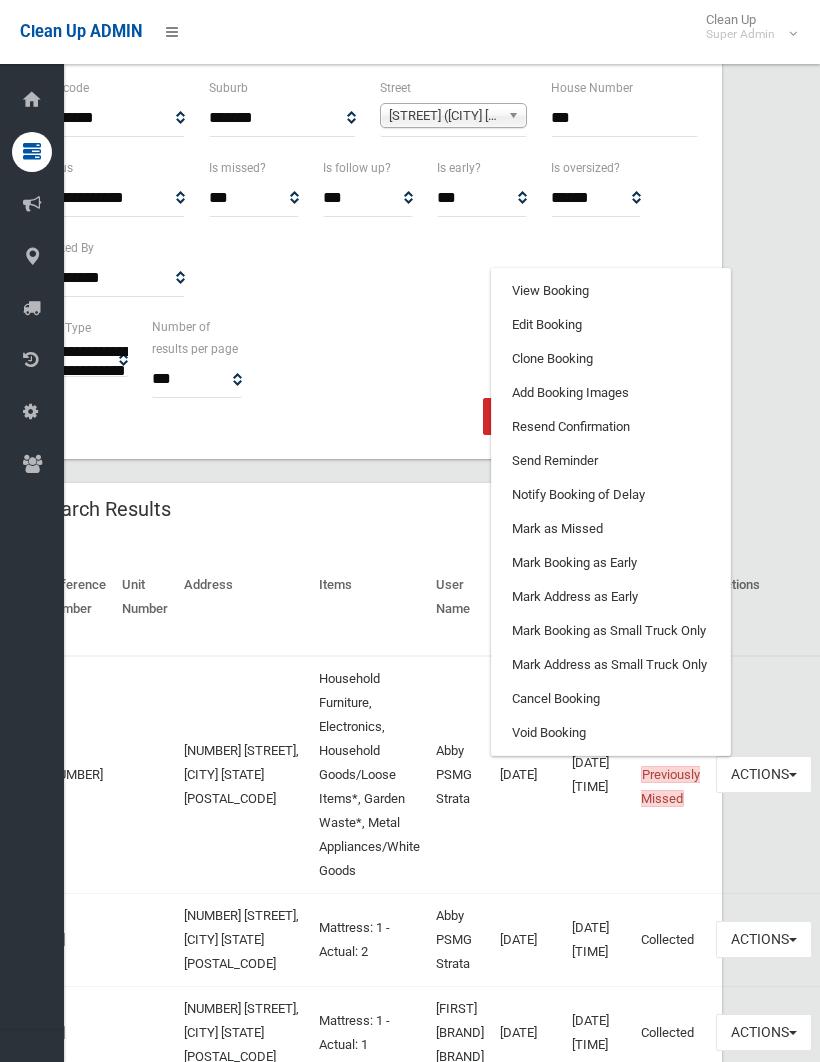 click on "Clone Booking" at bounding box center [611, 359] 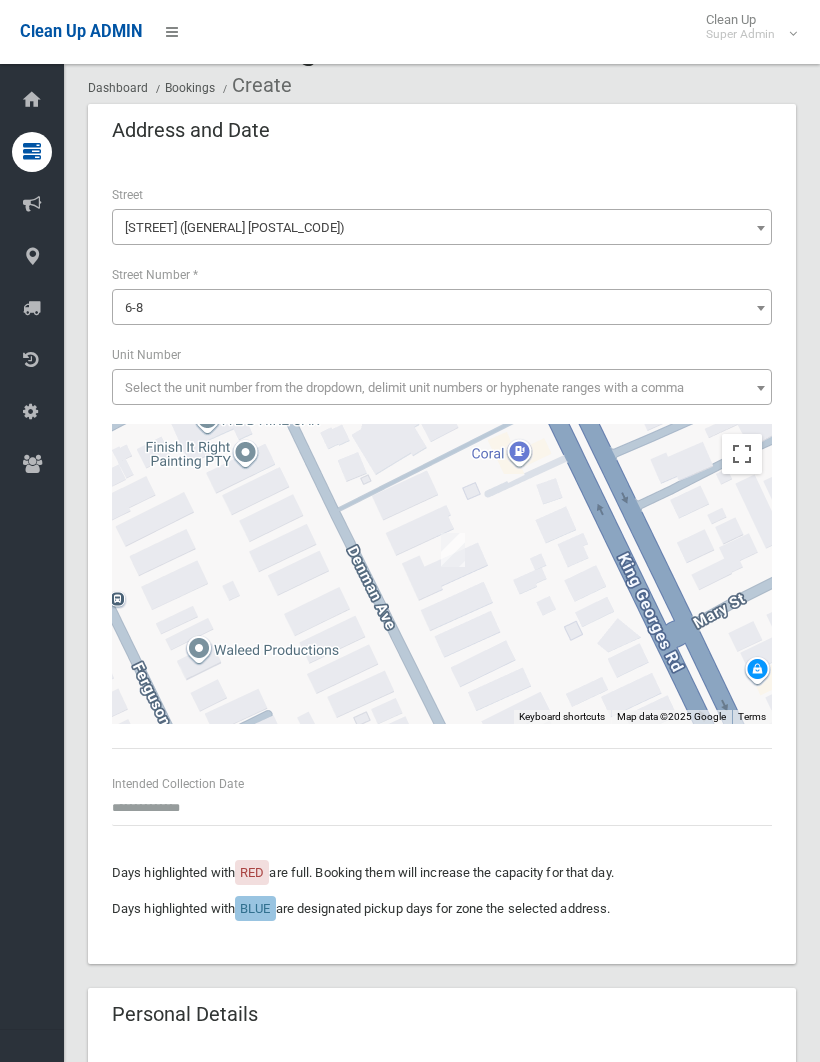 scroll, scrollTop: 96, scrollLeft: 0, axis: vertical 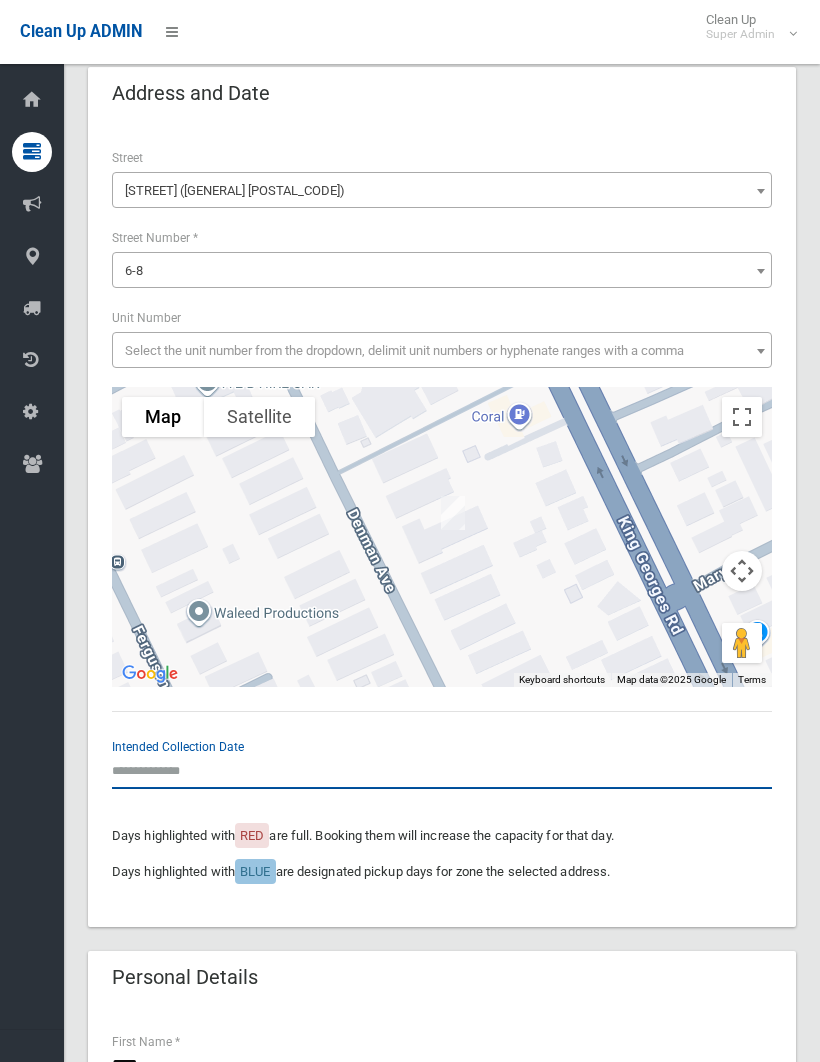 click at bounding box center (442, 770) 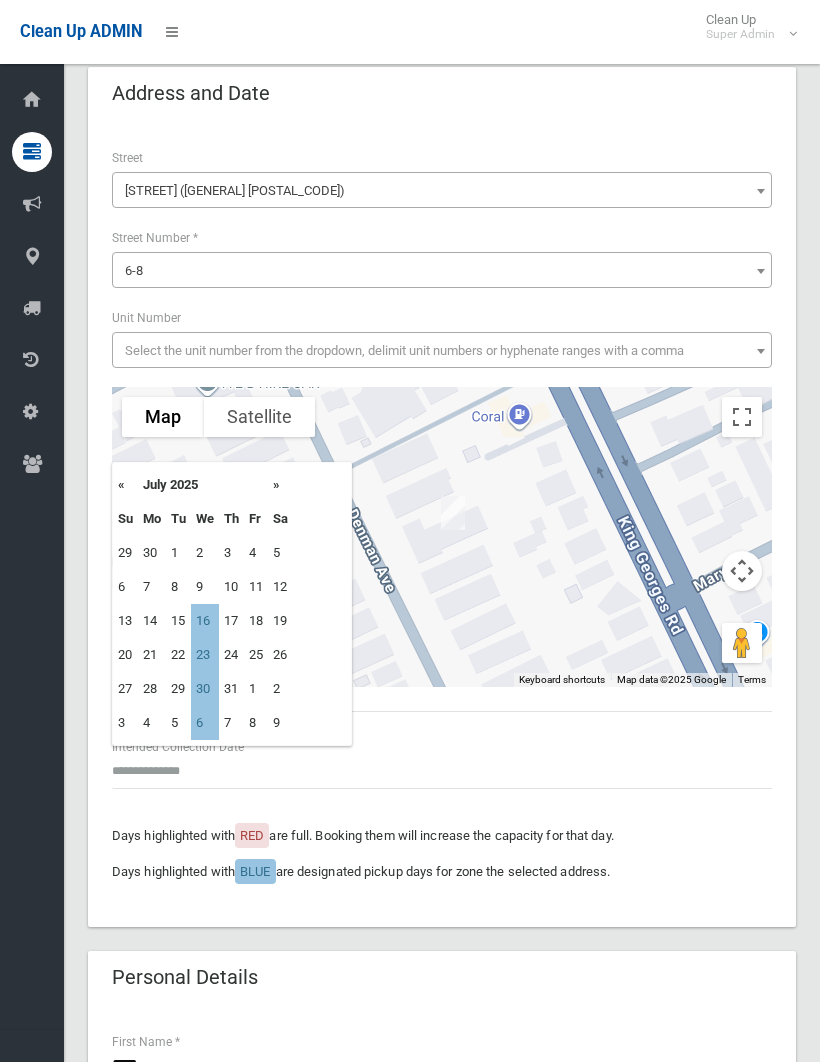 click on "16" at bounding box center [205, 621] 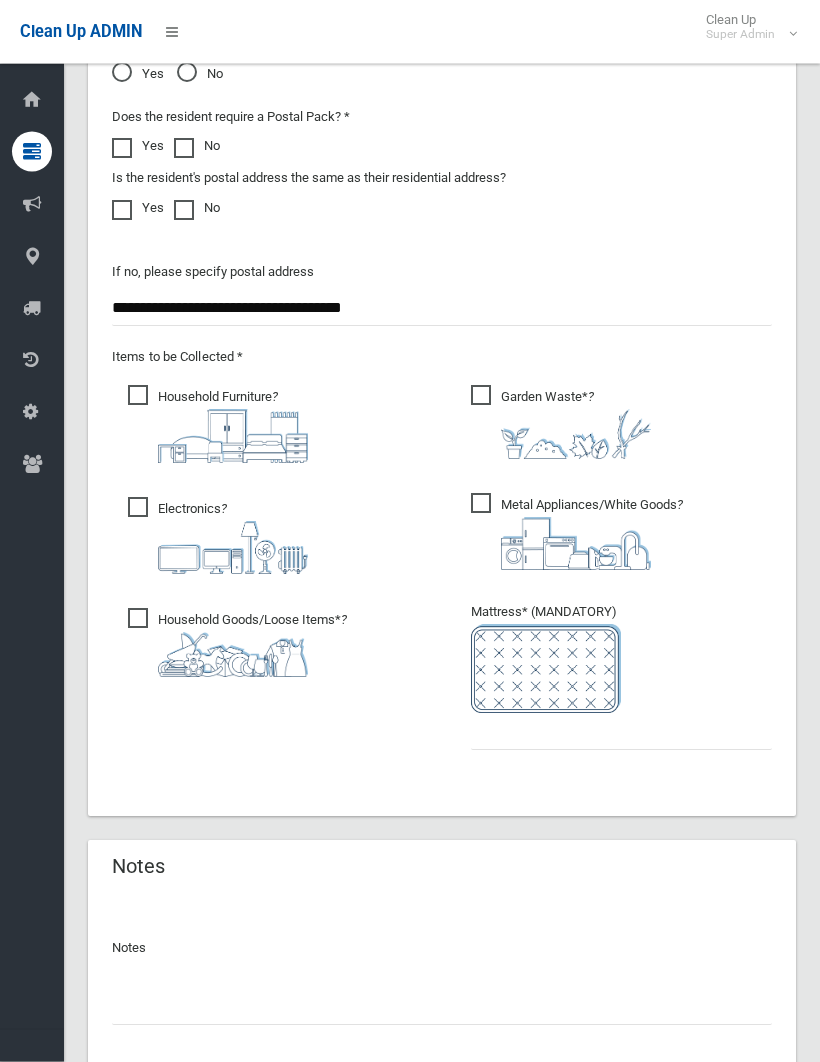 scroll, scrollTop: 1681, scrollLeft: 0, axis: vertical 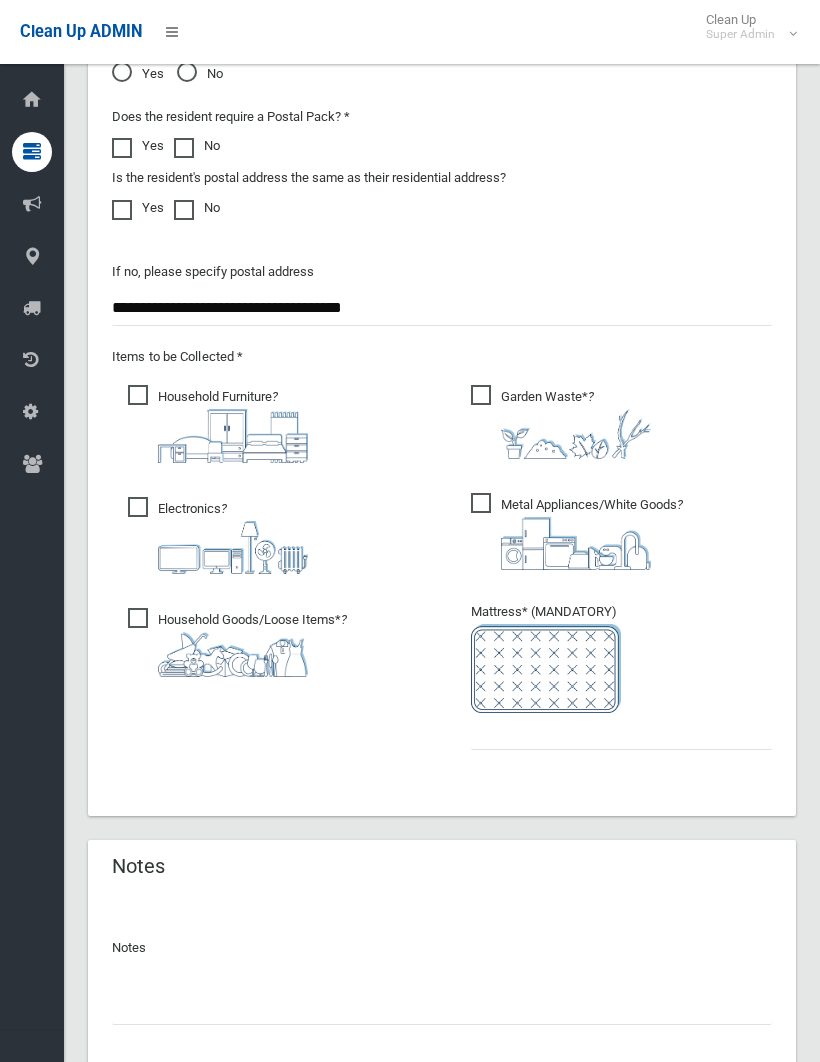 click on "Garden Waste*
?" at bounding box center [561, 422] 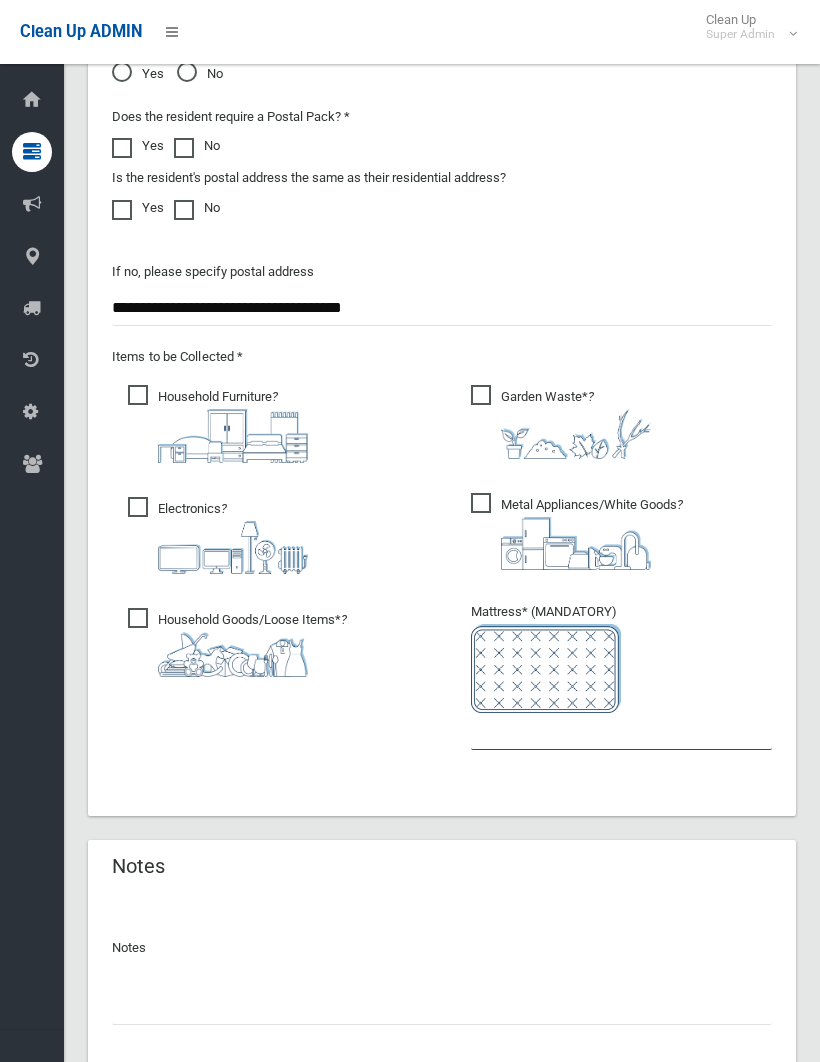 click at bounding box center [621, 731] 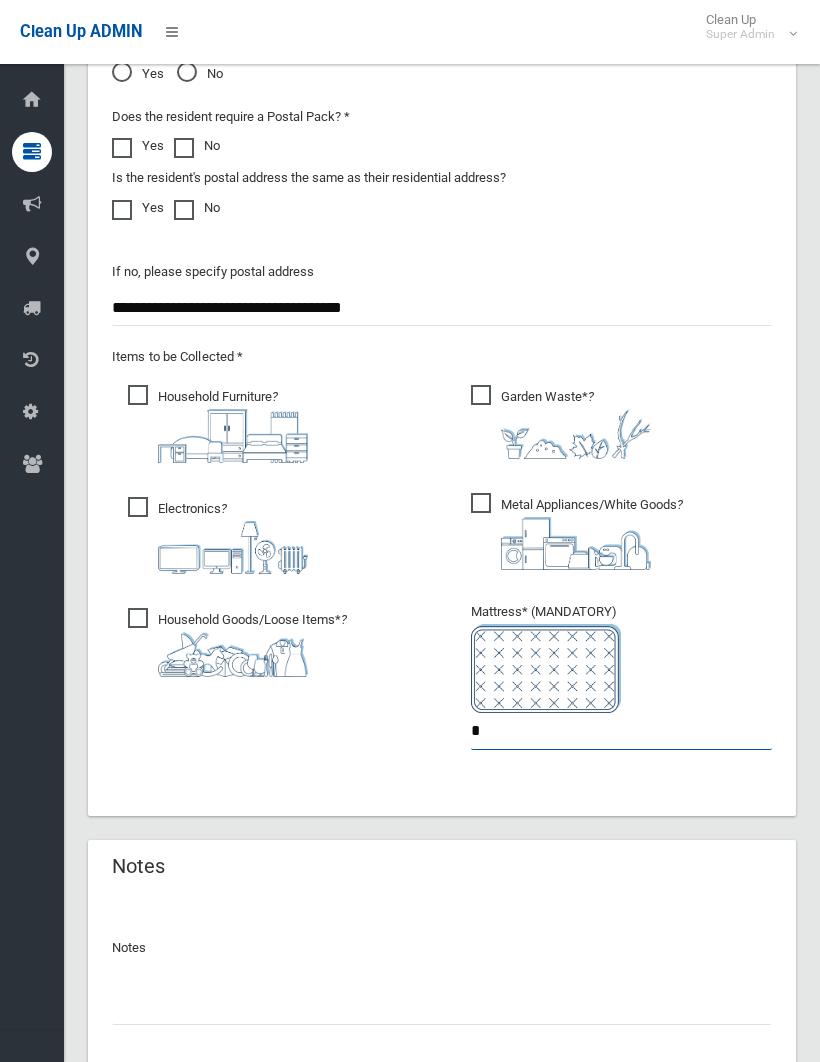 type on "*" 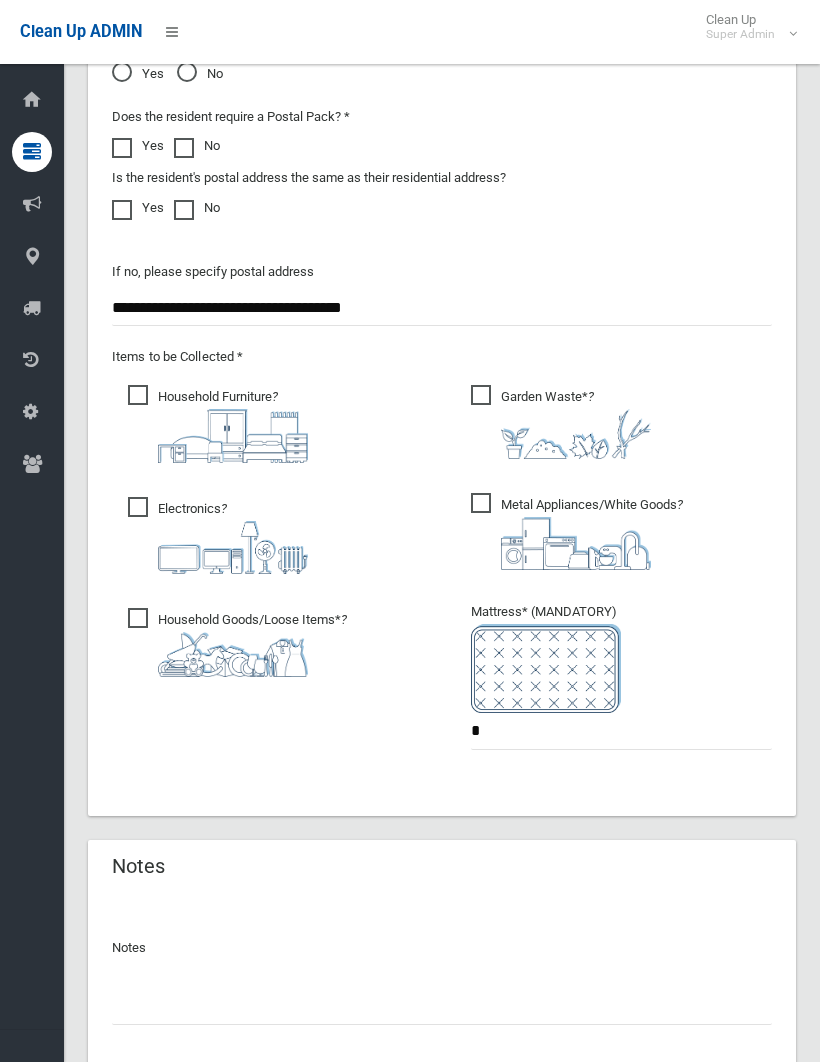 click at bounding box center [442, 1006] 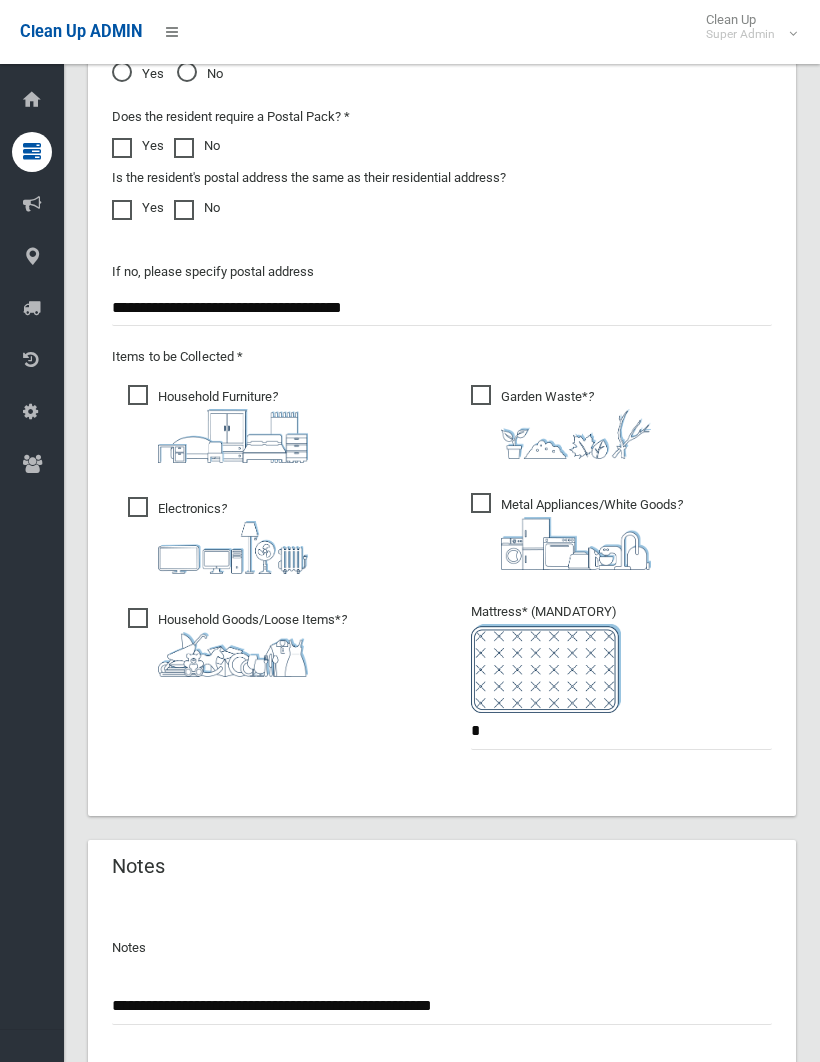 type on "**********" 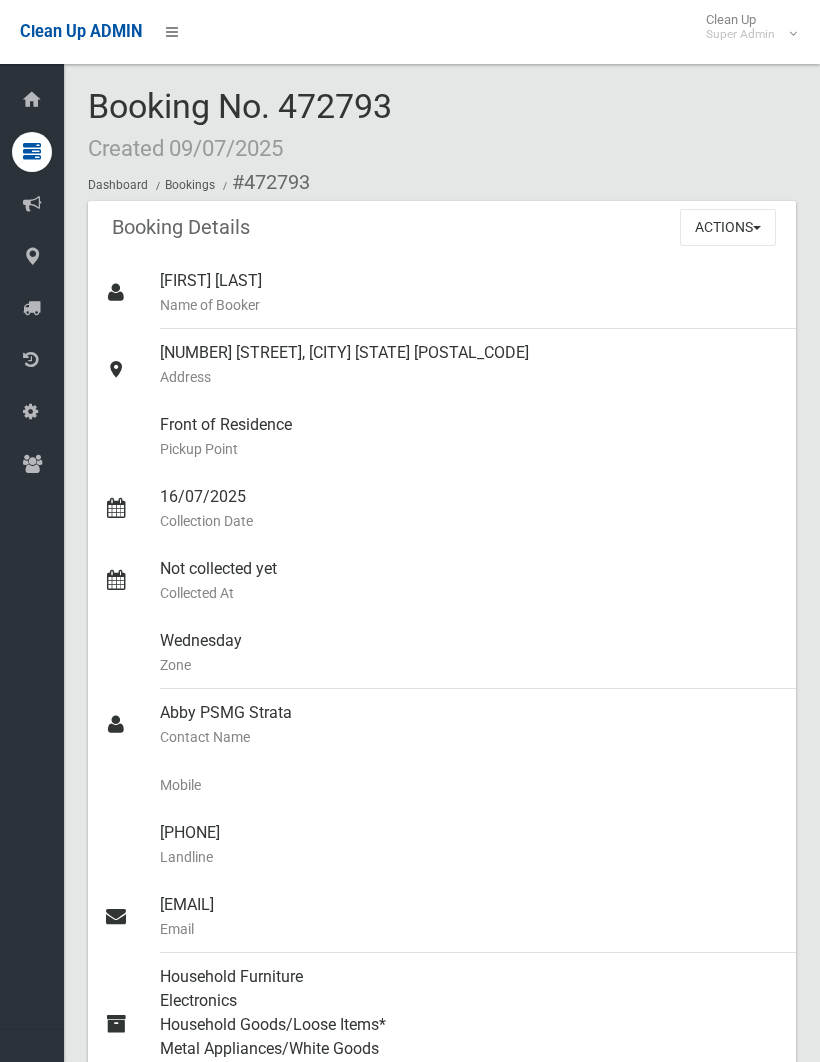 scroll, scrollTop: 0, scrollLeft: 0, axis: both 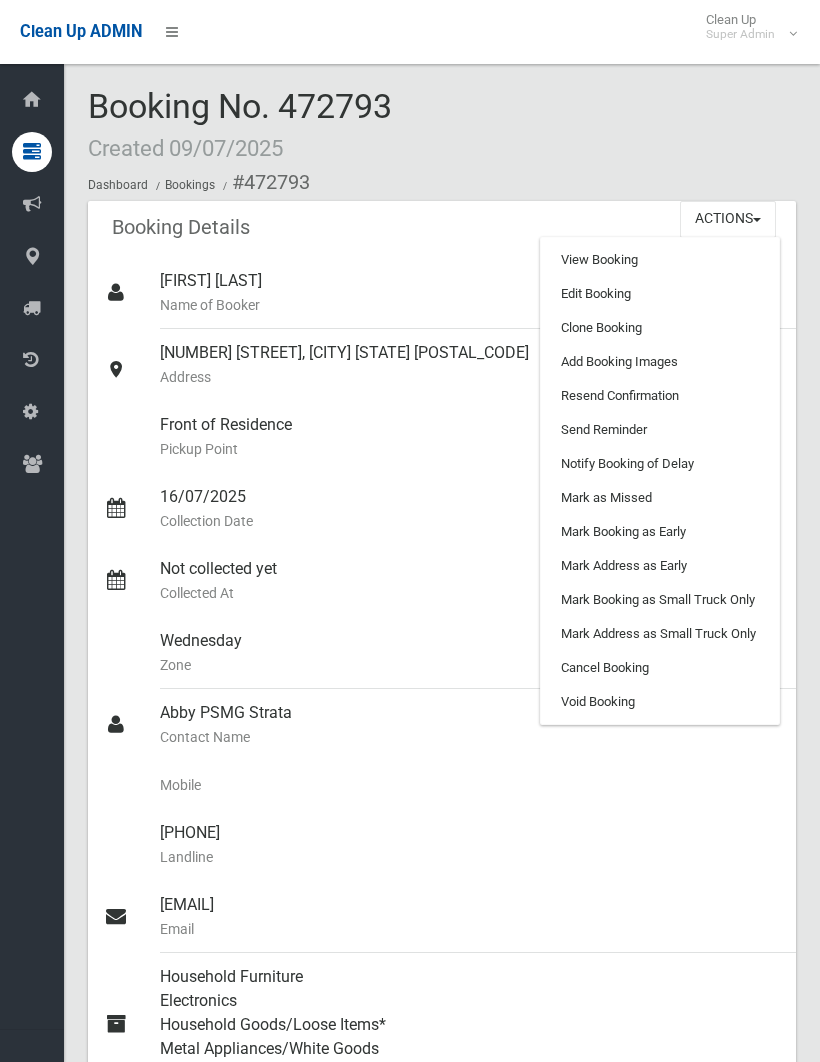 click on "Add Booking Images" at bounding box center [660, 362] 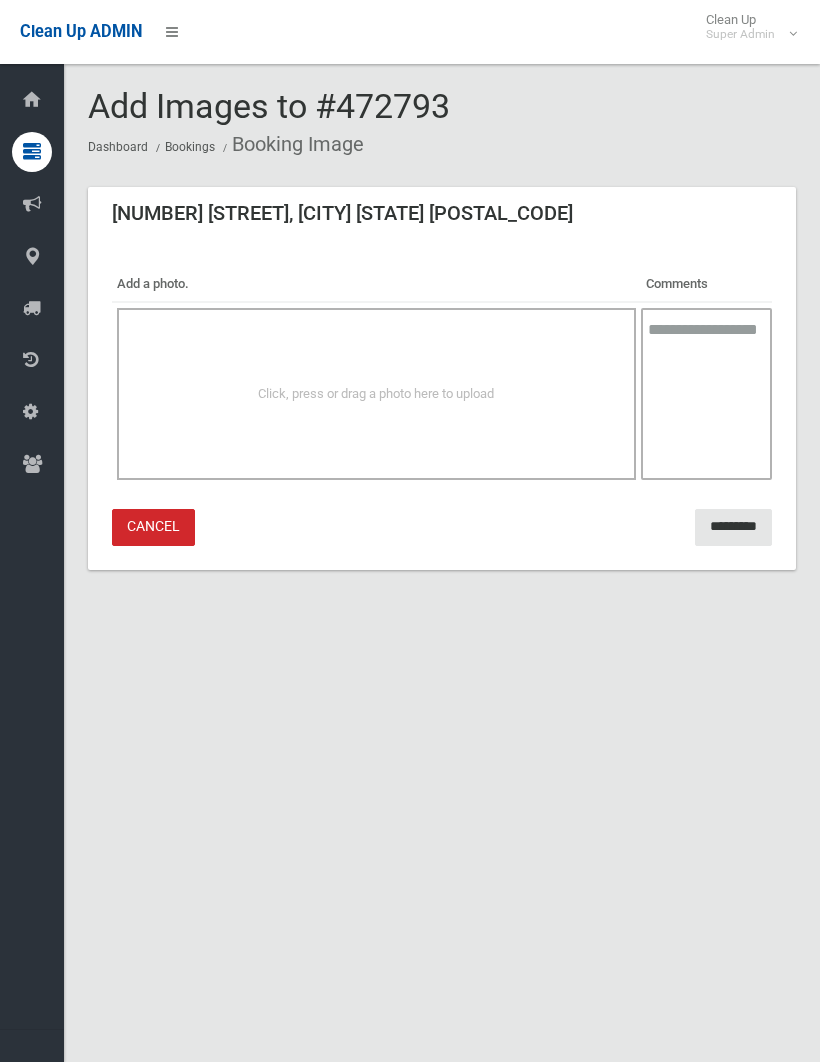 scroll, scrollTop: 0, scrollLeft: 0, axis: both 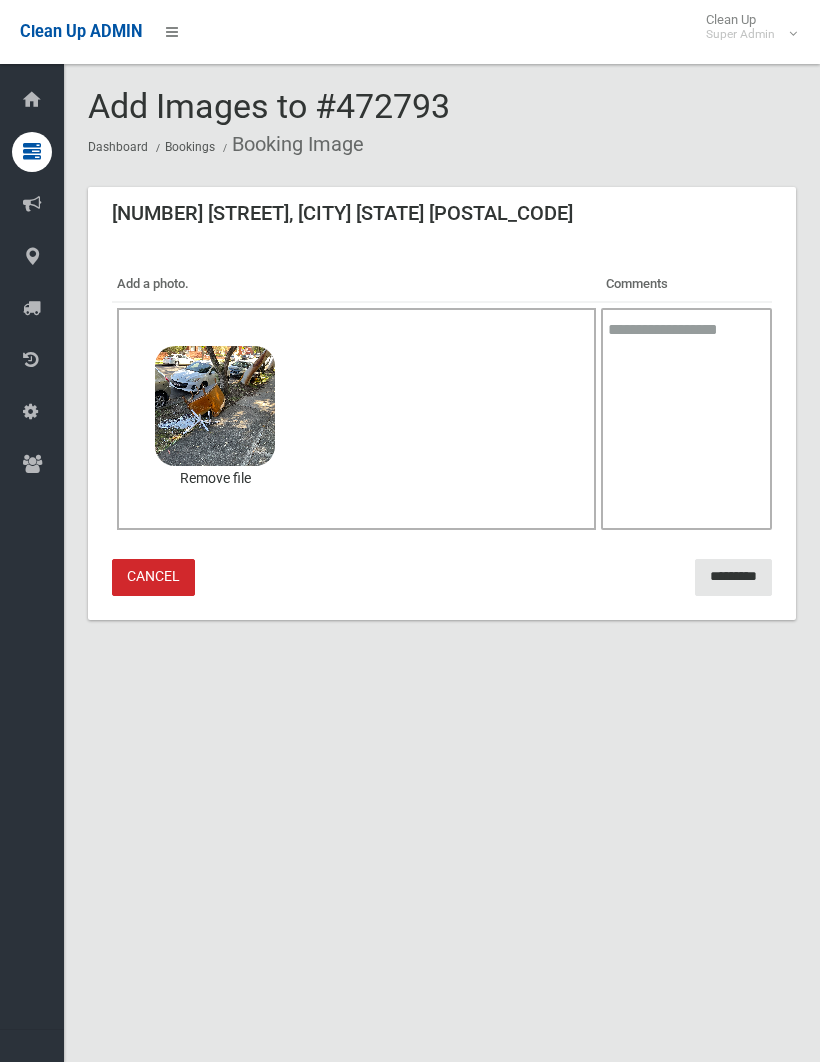 click on "*********" at bounding box center (733, 577) 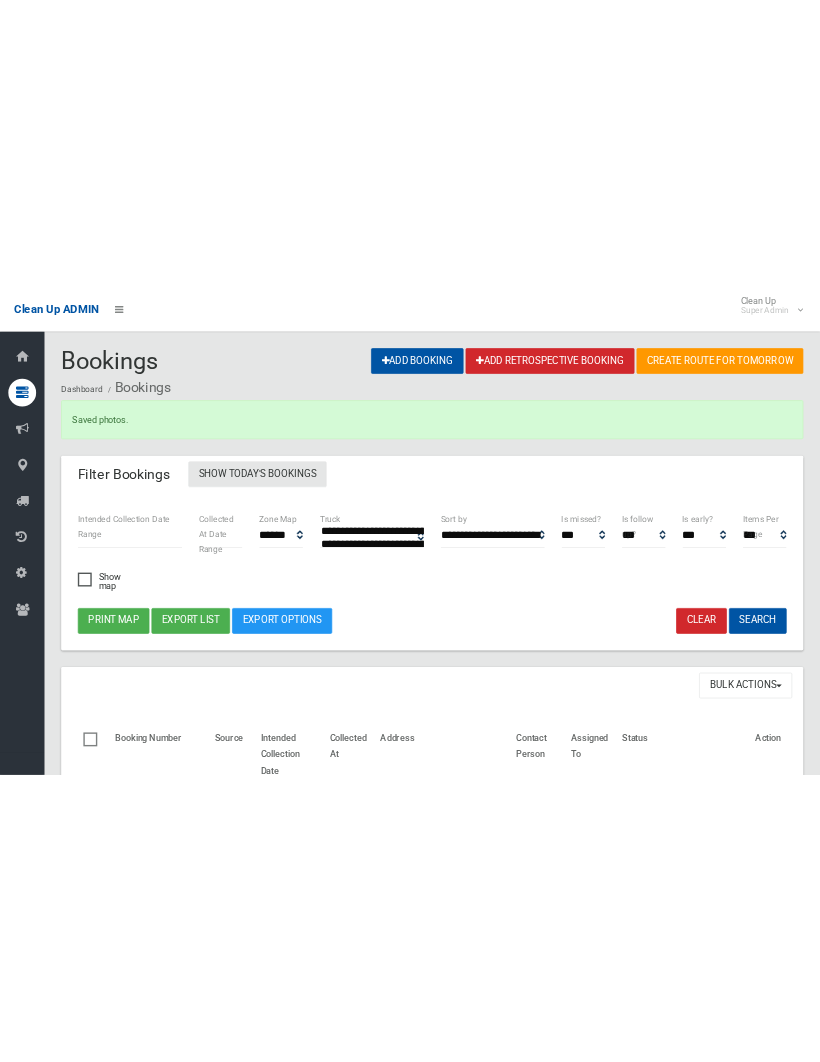 scroll, scrollTop: 0, scrollLeft: 0, axis: both 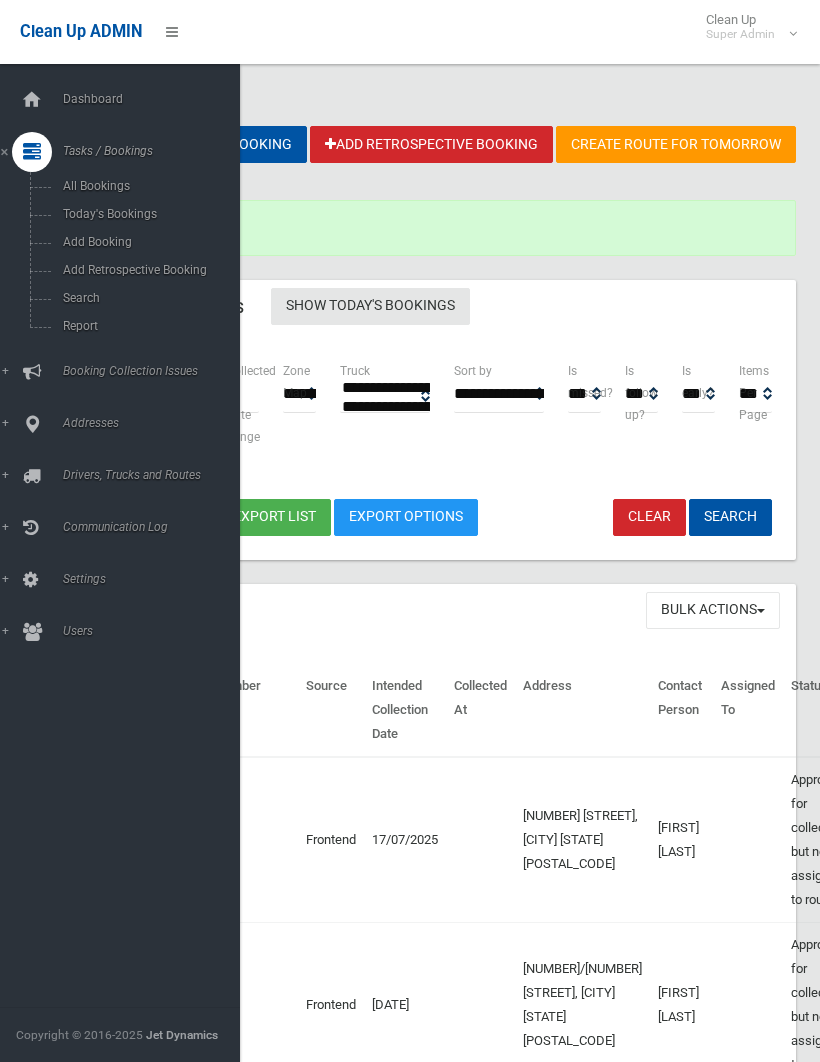 click on "Search" at bounding box center [140, 298] 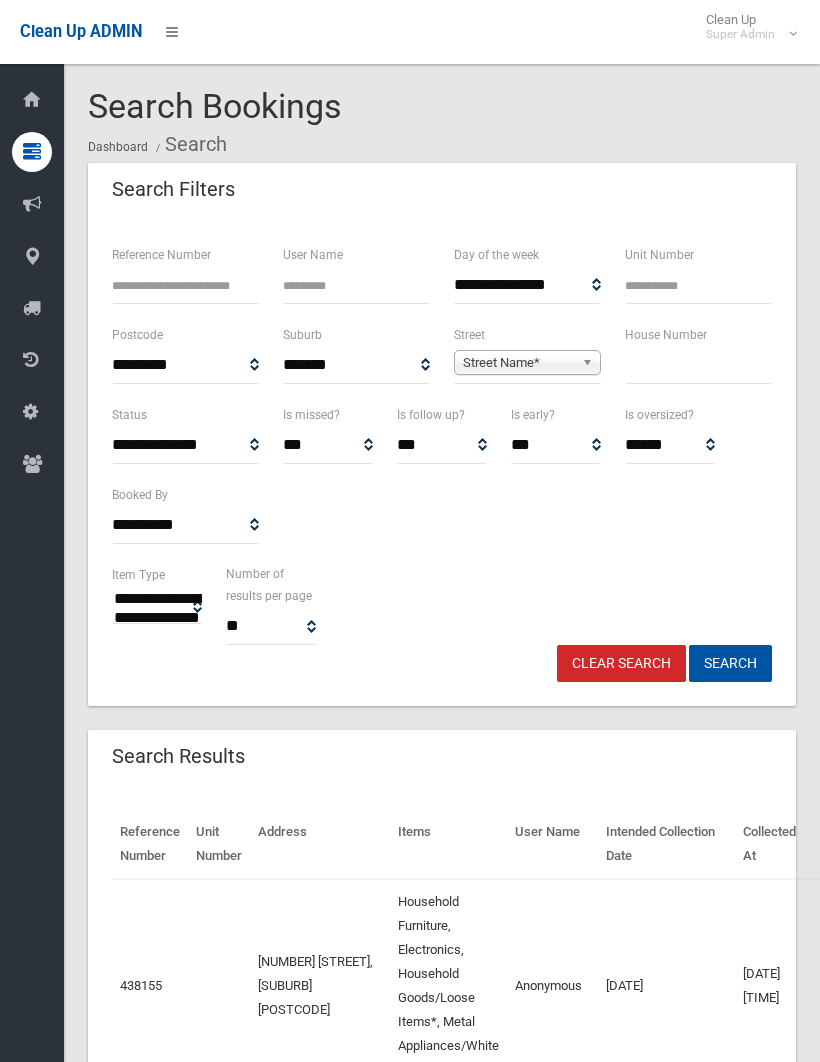 scroll, scrollTop: 0, scrollLeft: 0, axis: both 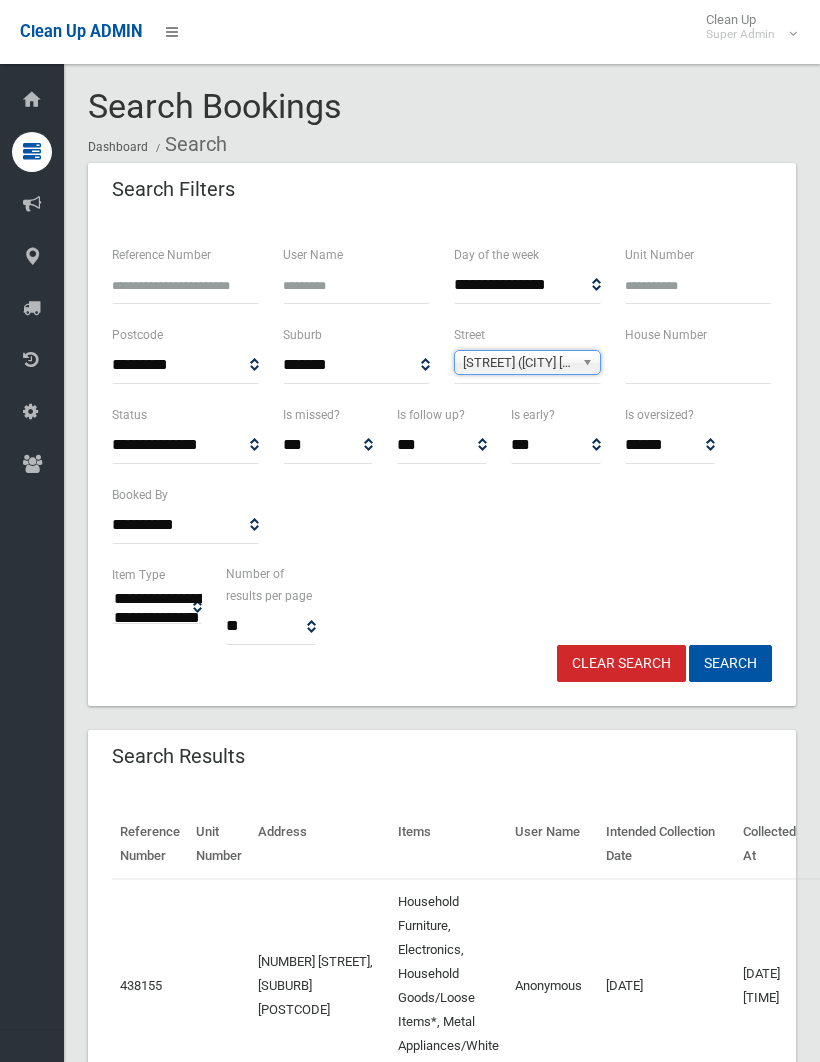 click at bounding box center (698, 365) 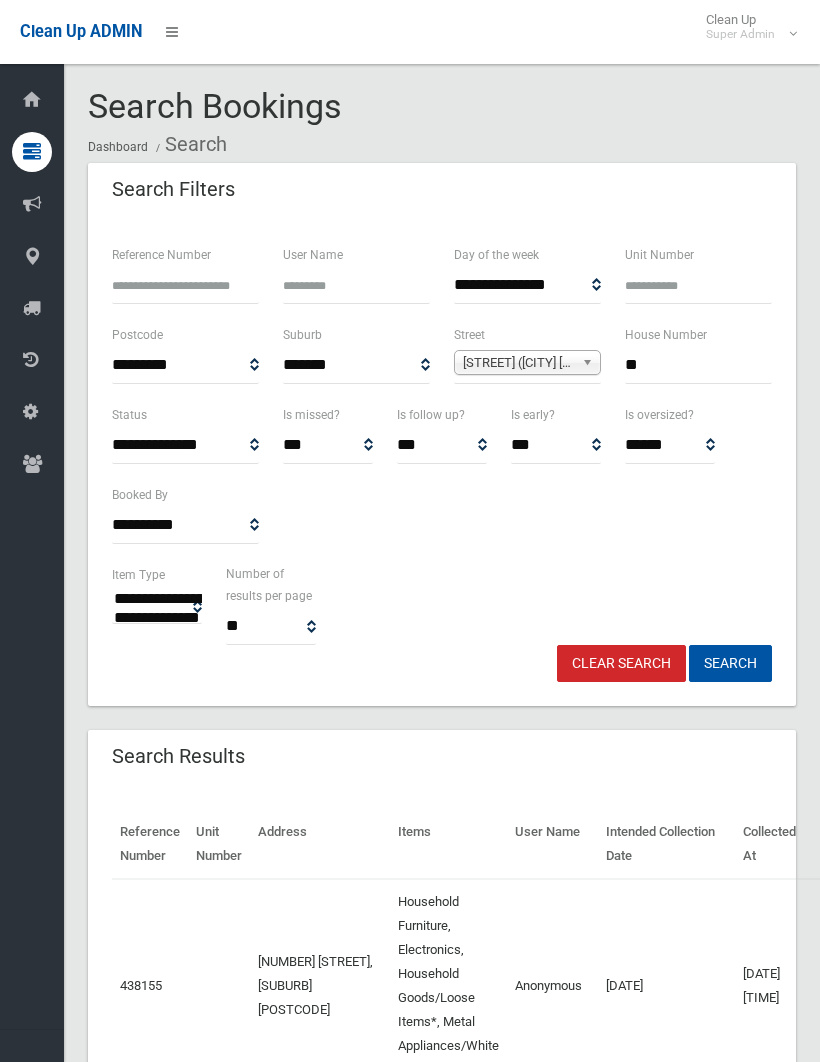 type on "**" 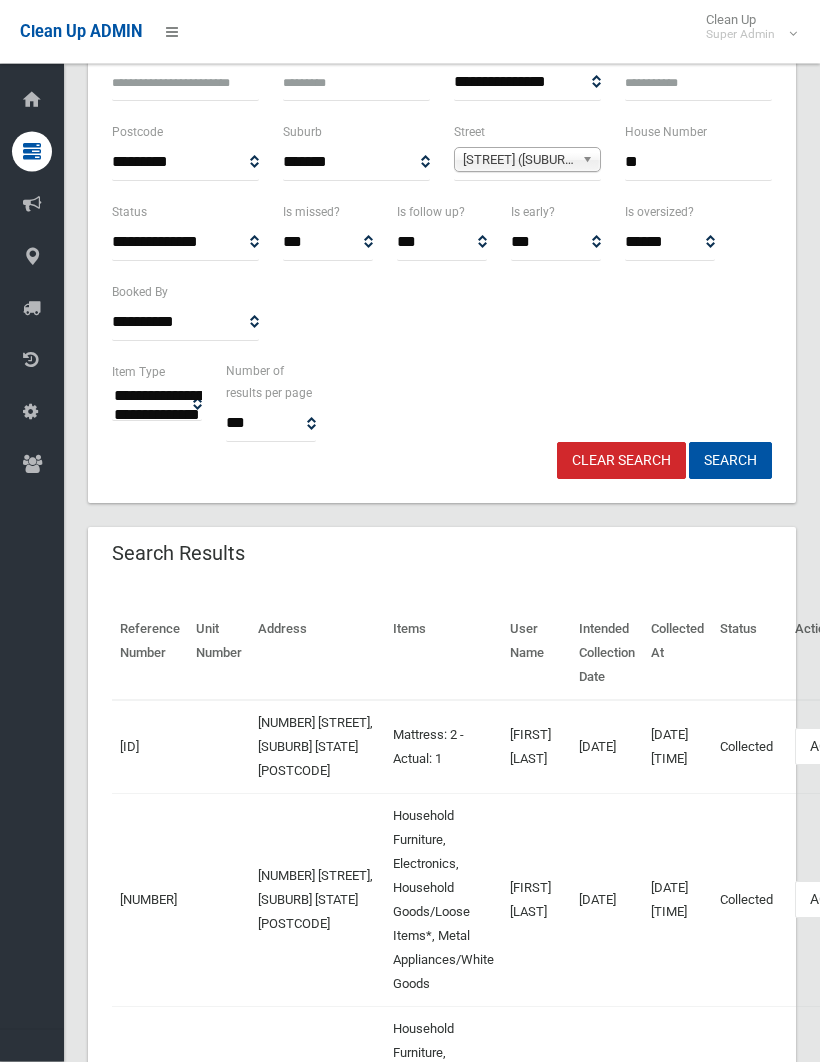 scroll, scrollTop: 203, scrollLeft: 0, axis: vertical 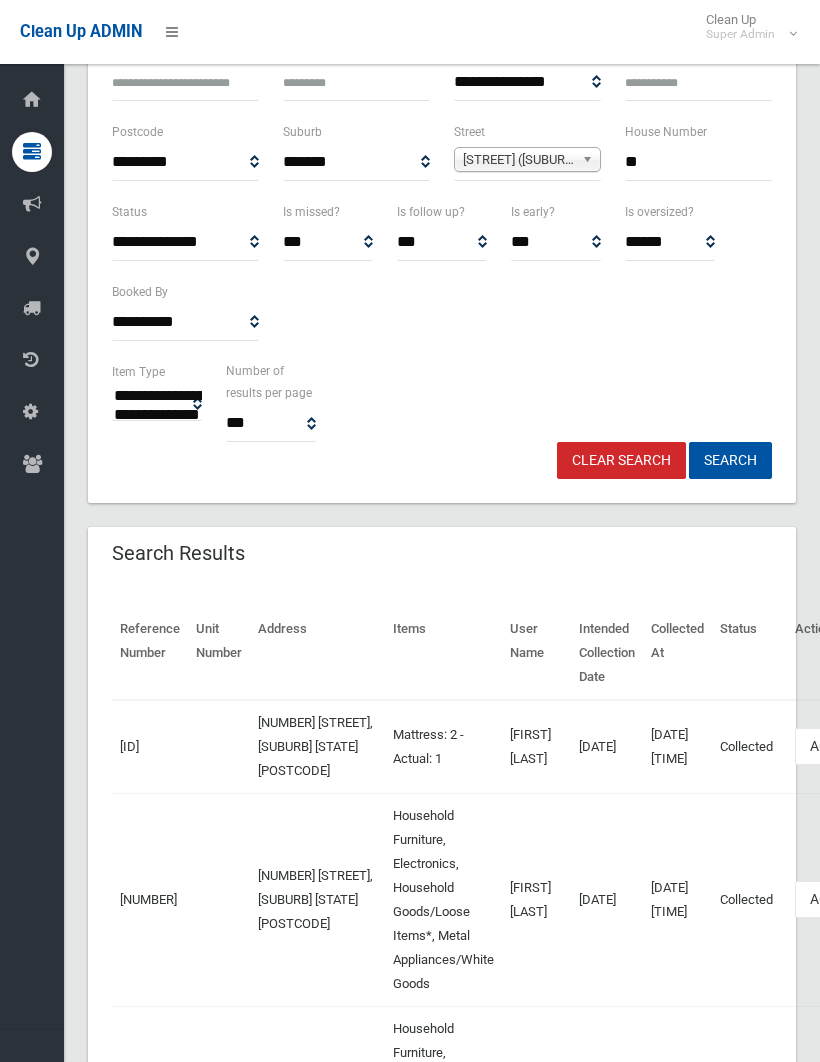 click on "Actions" at bounding box center (843, 746) 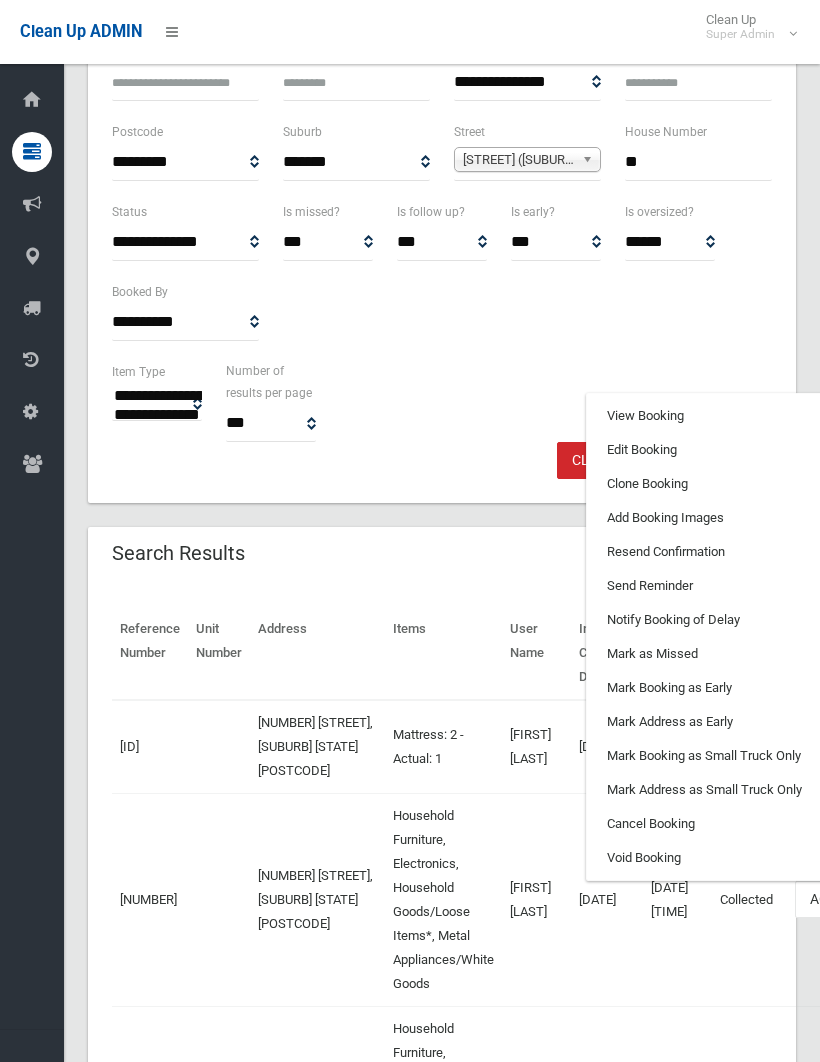click on "Clone Booking" at bounding box center (706, 484) 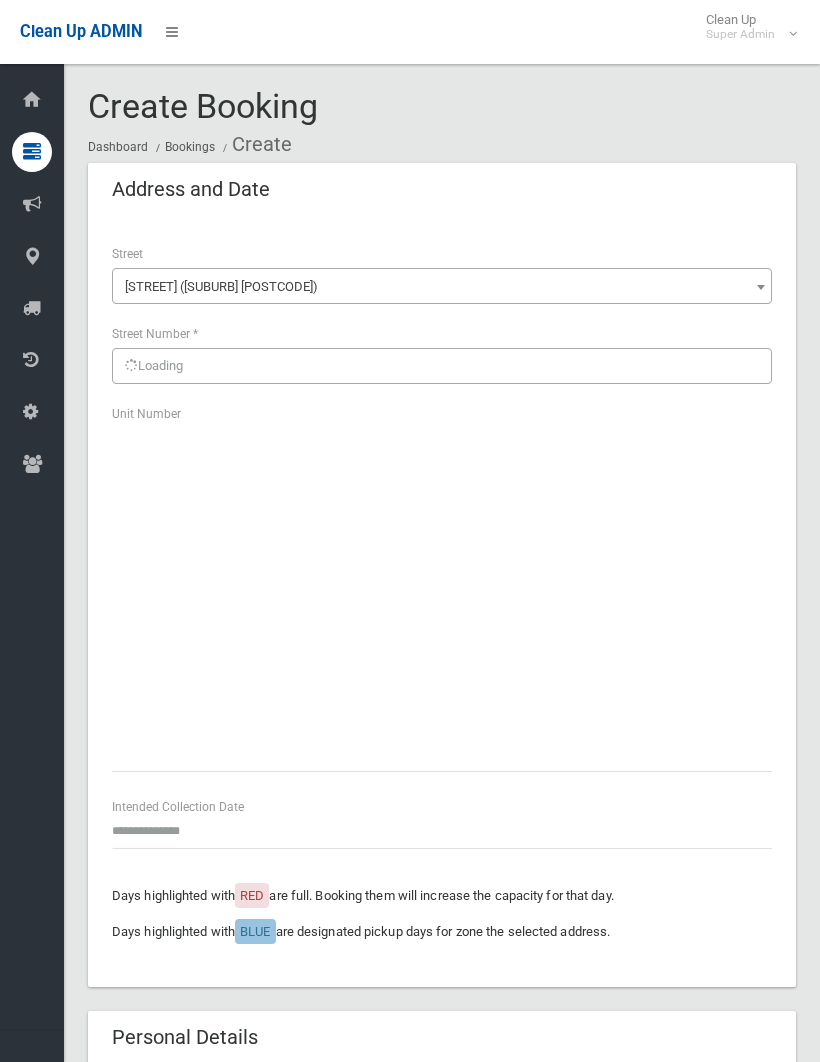 scroll, scrollTop: 0, scrollLeft: 0, axis: both 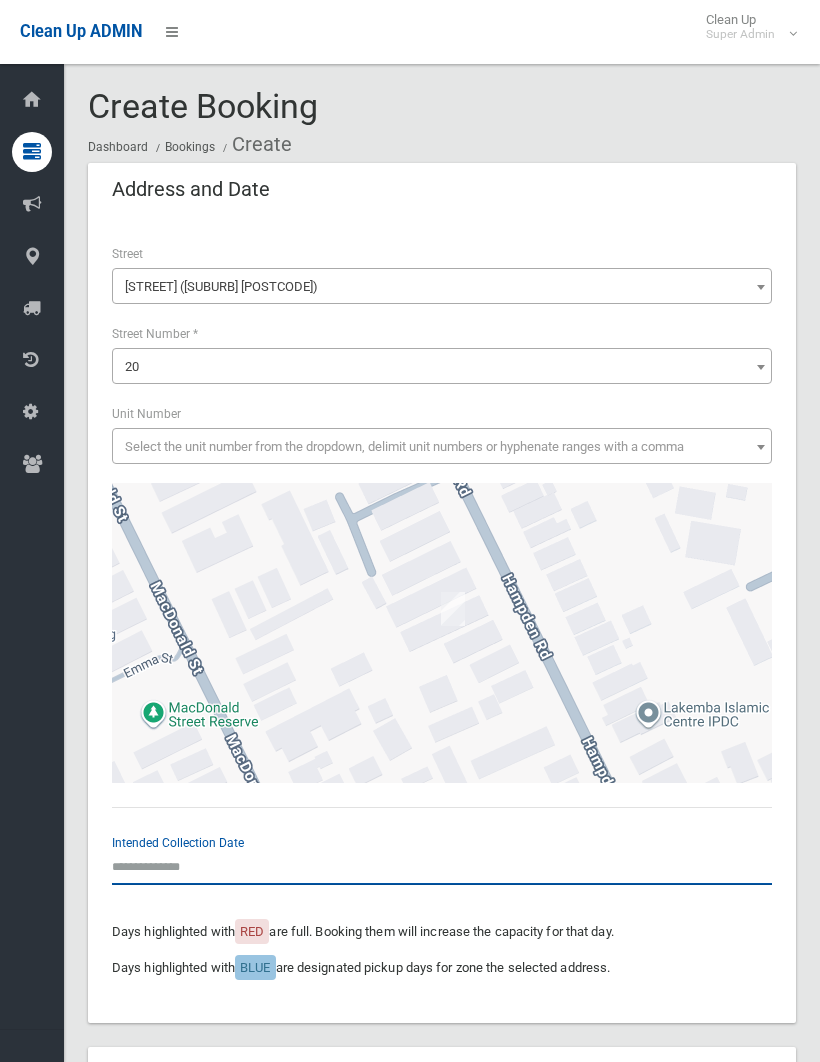 click at bounding box center (442, 866) 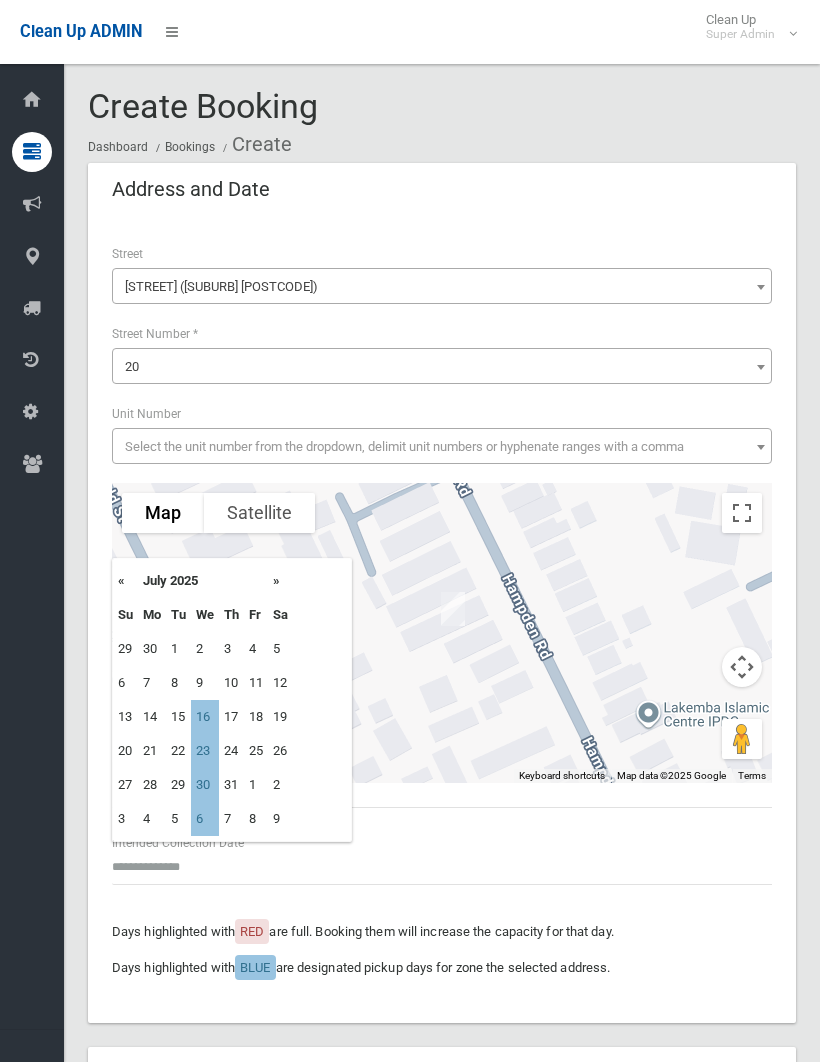 click on "16" at bounding box center (205, 717) 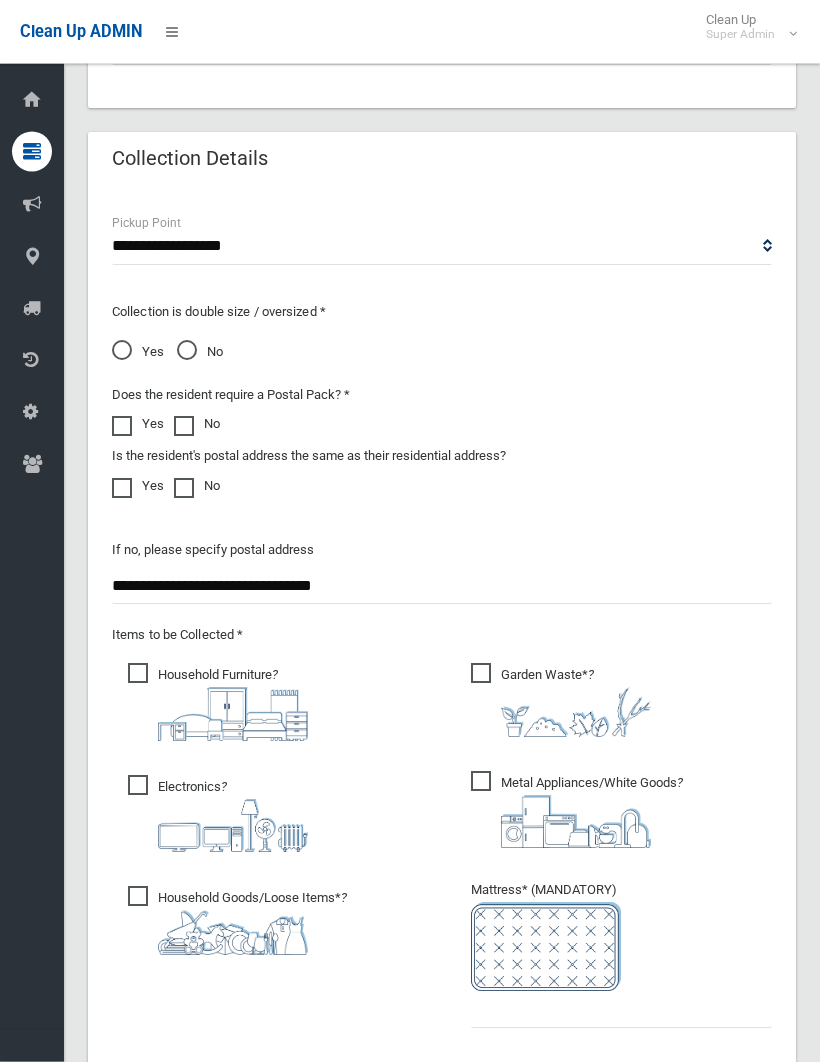scroll, scrollTop: 1415, scrollLeft: 0, axis: vertical 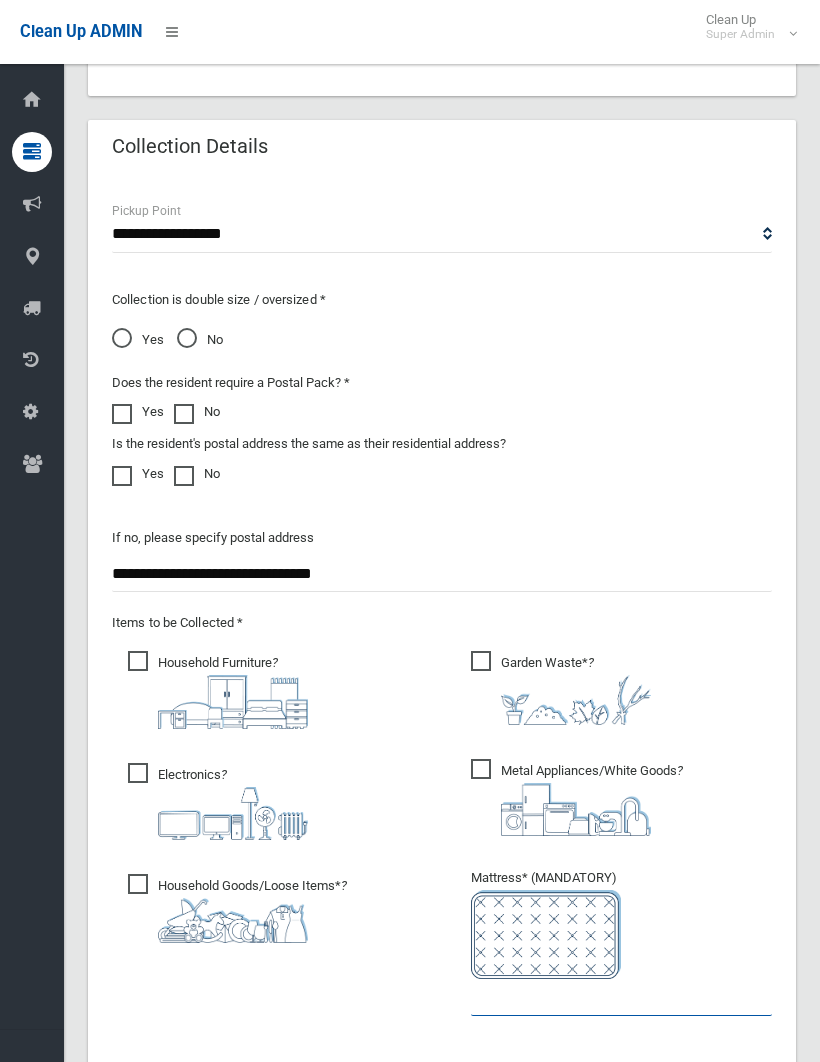 click at bounding box center (621, 997) 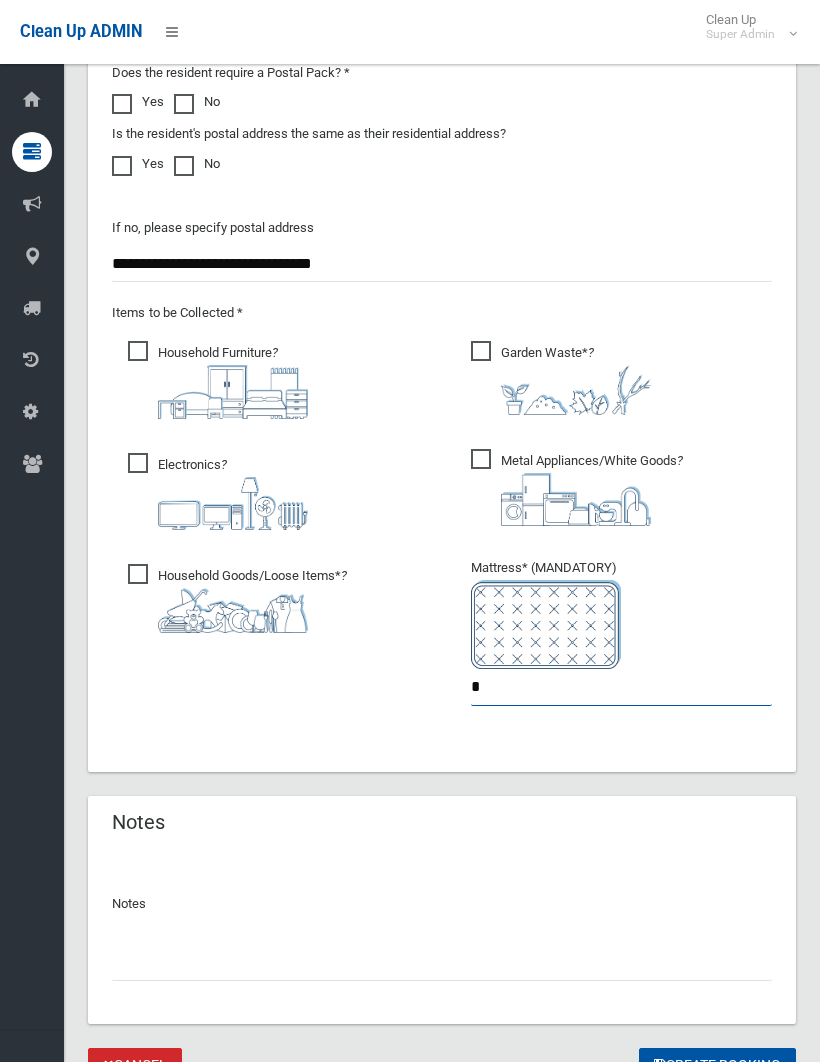 scroll, scrollTop: 1746, scrollLeft: 0, axis: vertical 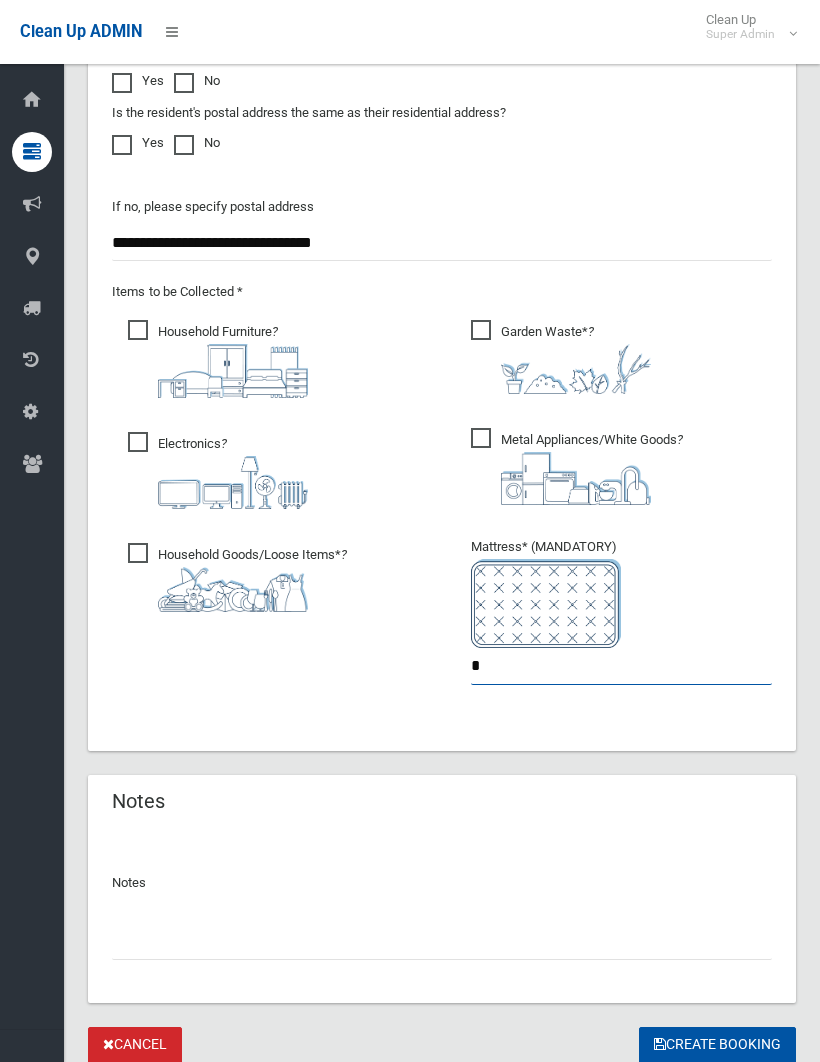 type on "*" 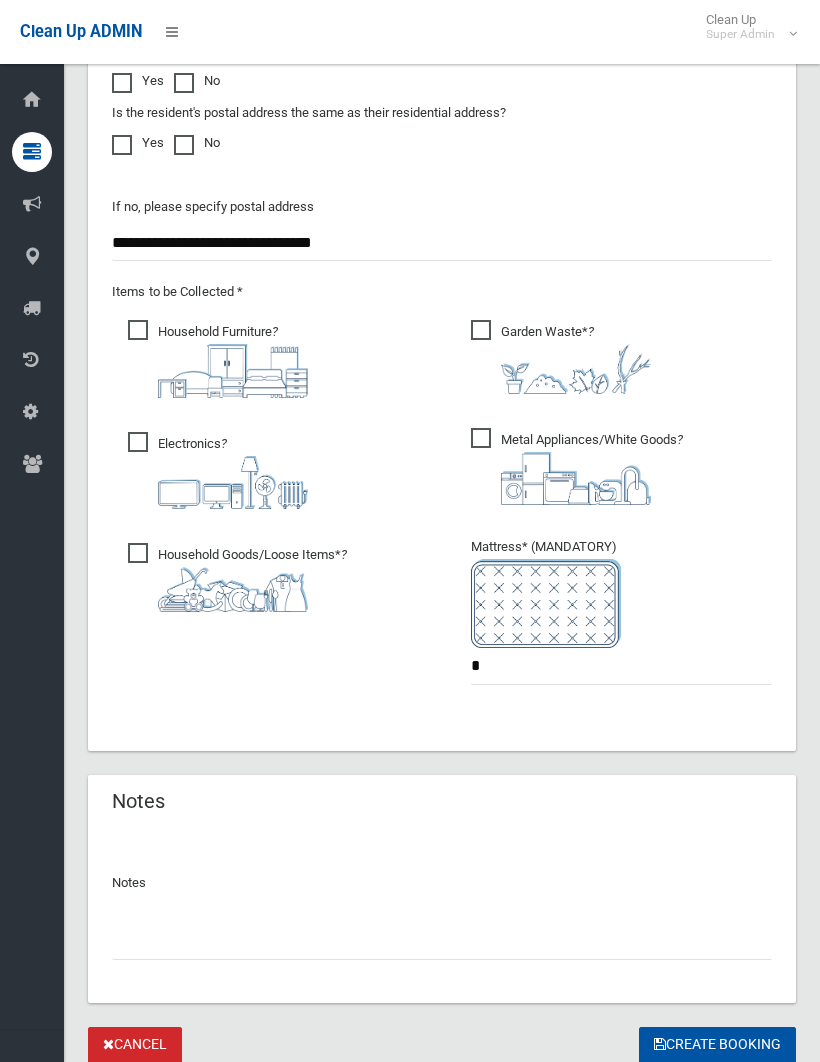 click at bounding box center (442, 941) 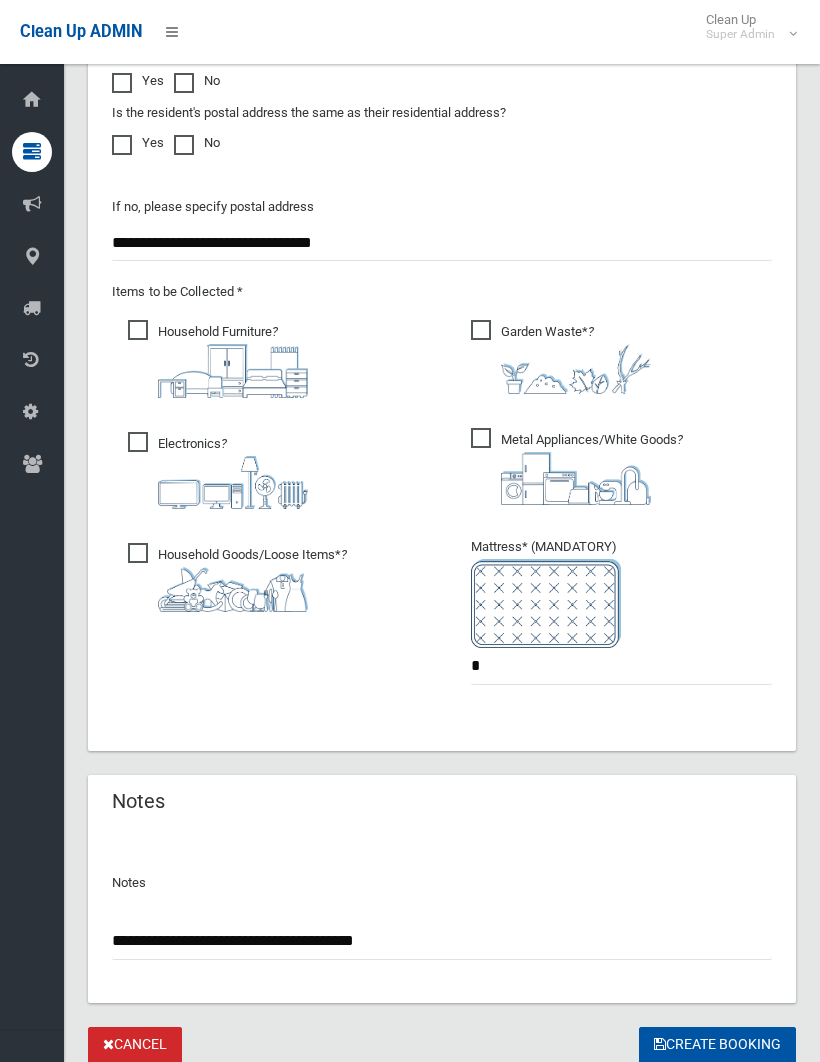 type on "**********" 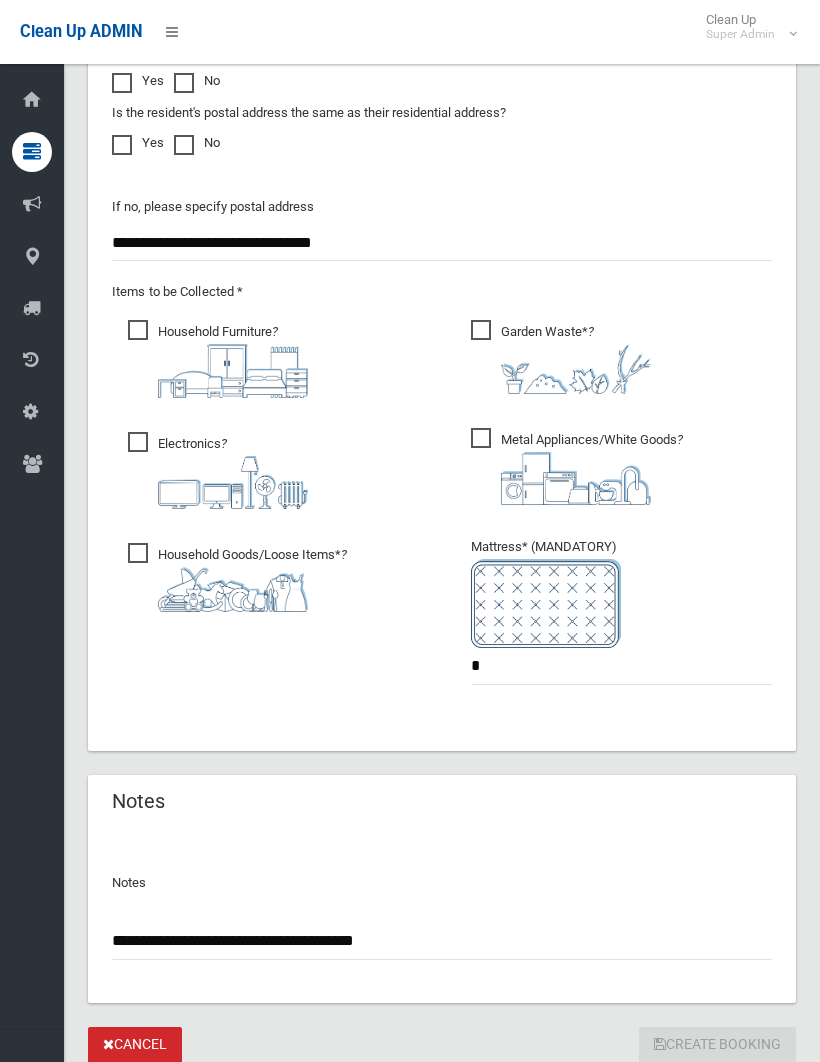 click on "Create Booking" at bounding box center (717, 1045) 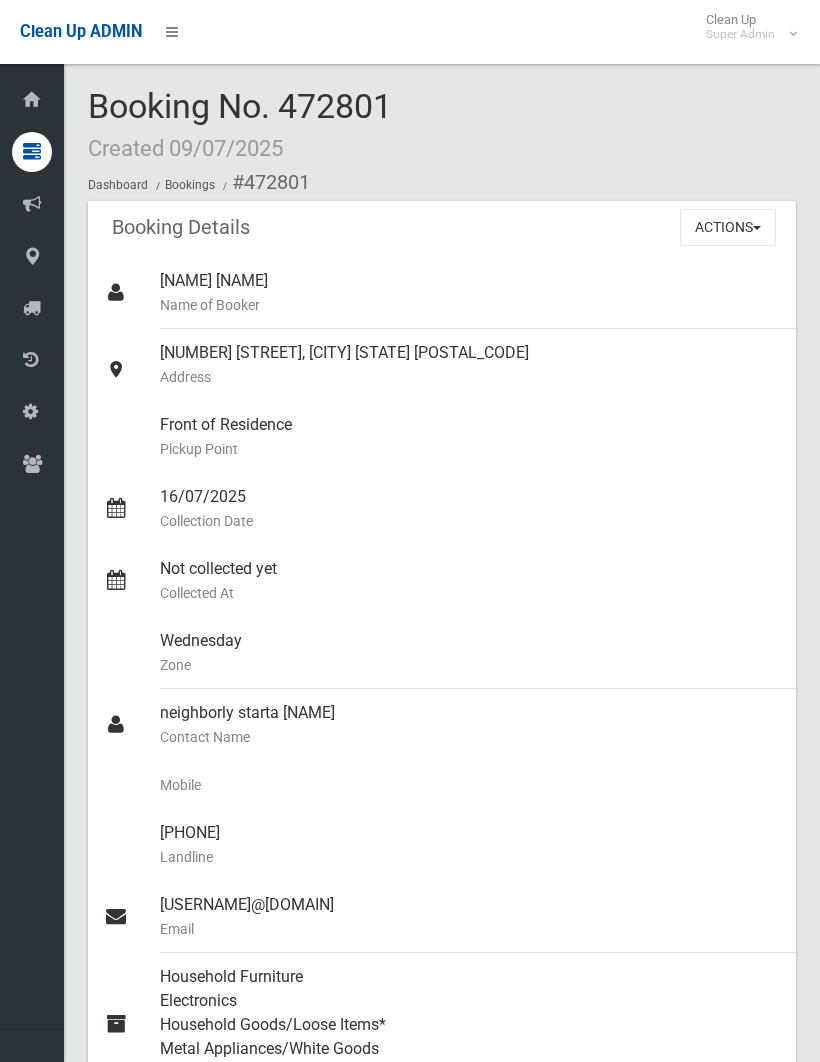 scroll, scrollTop: 0, scrollLeft: 0, axis: both 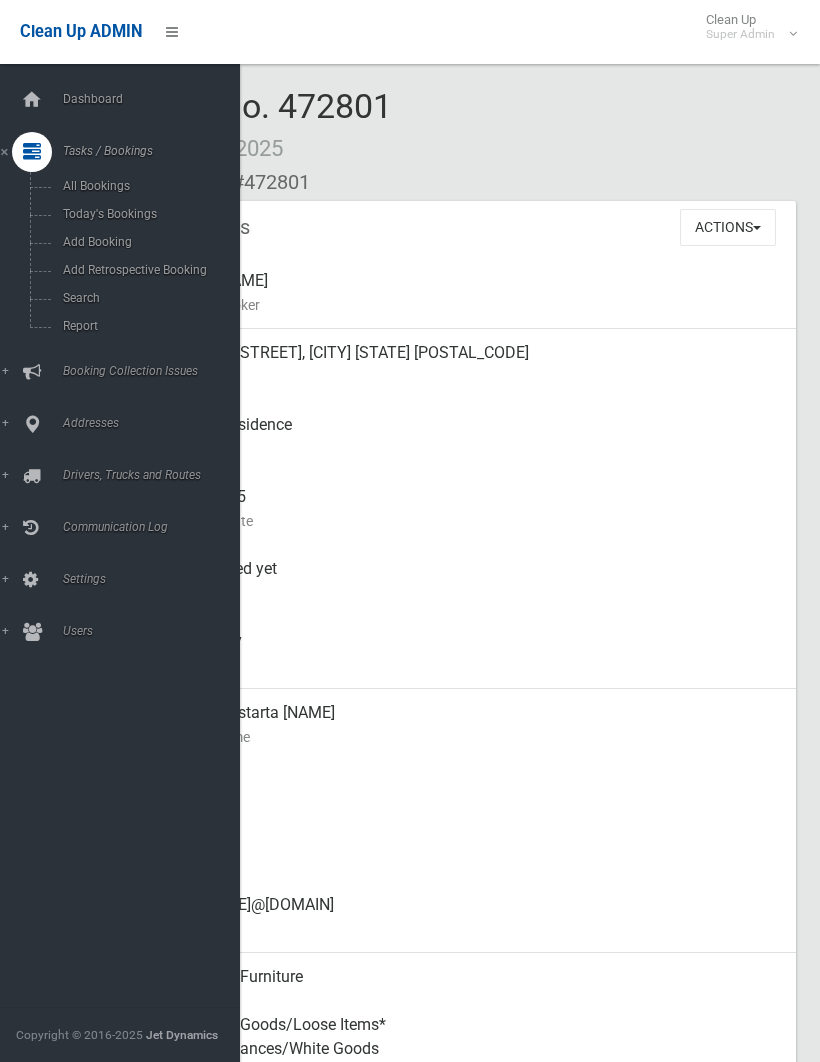 click on "Search" at bounding box center [120, 298] 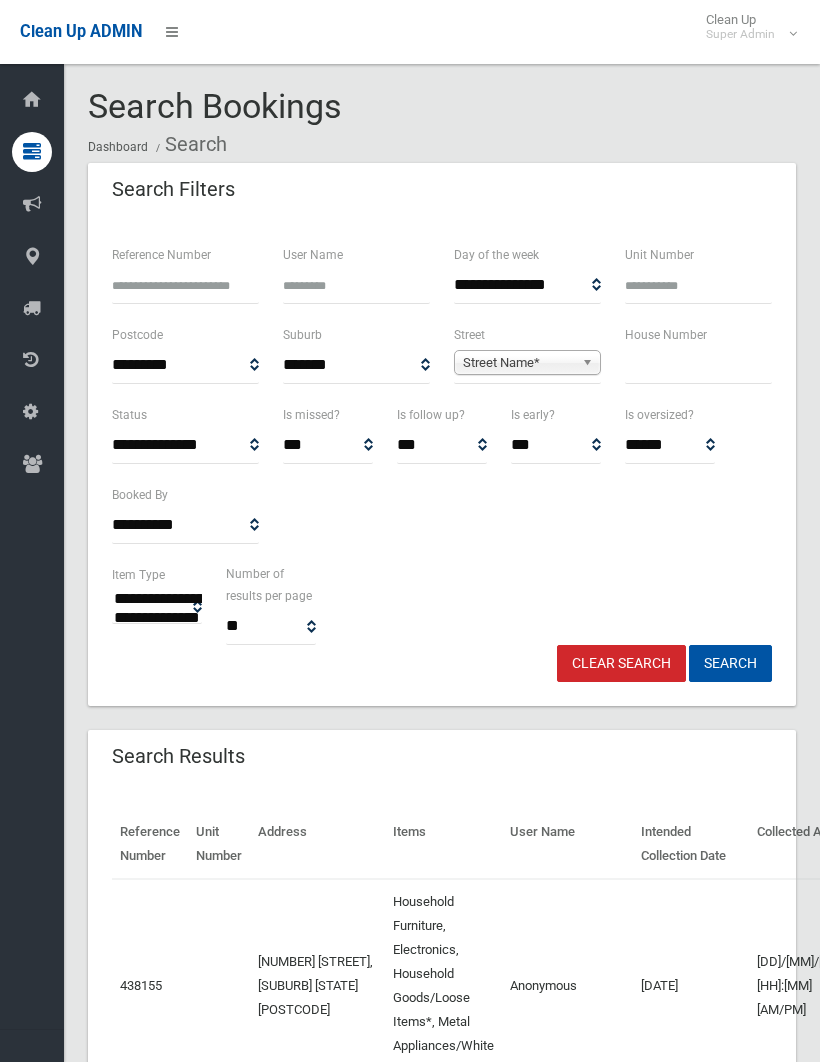 scroll, scrollTop: 0, scrollLeft: 0, axis: both 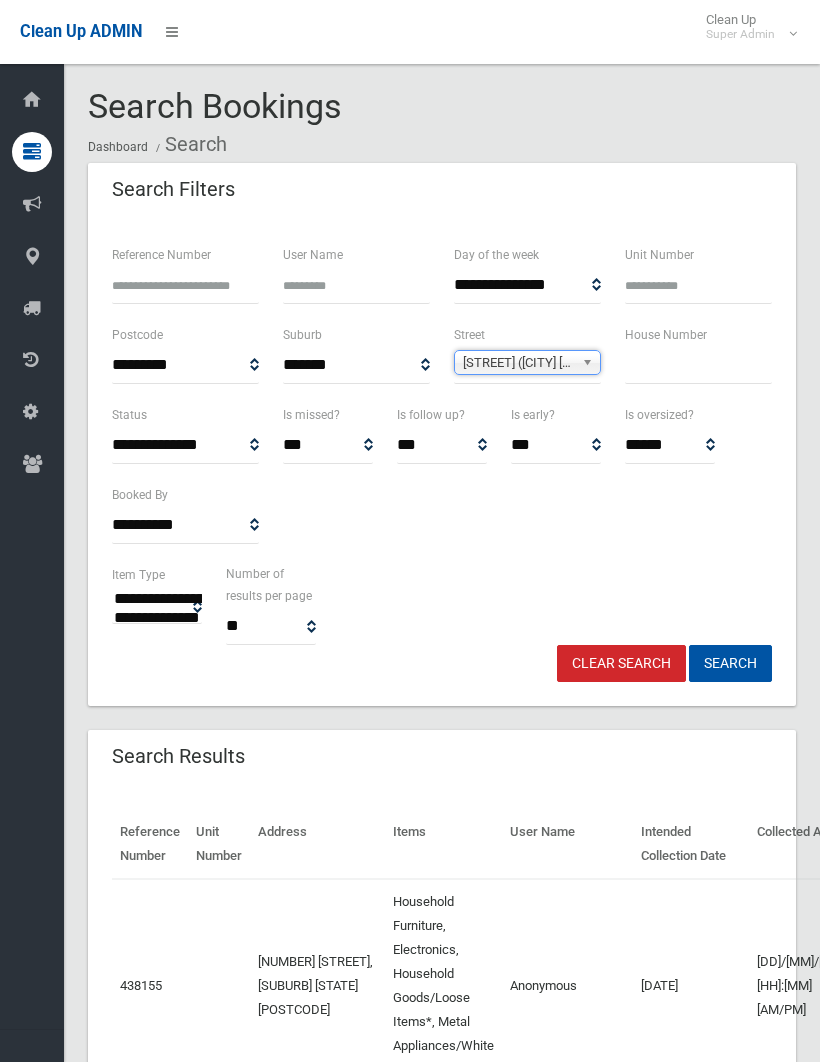 click at bounding box center (698, 365) 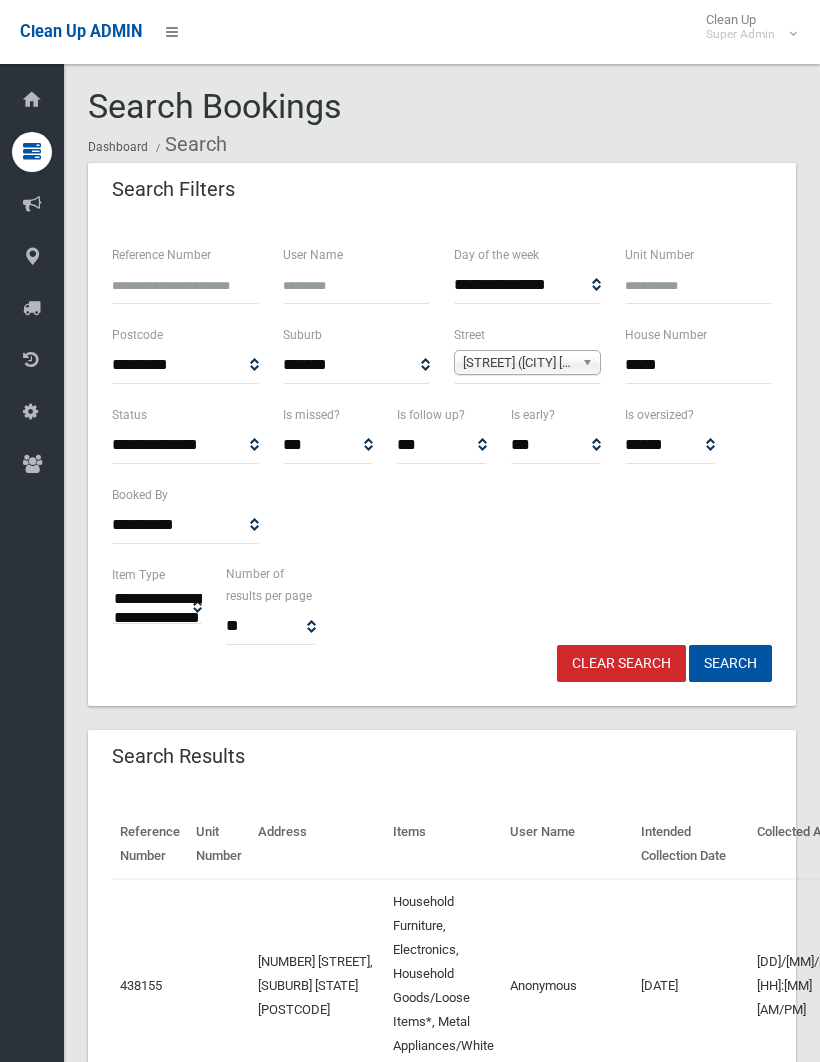 type on "*****" 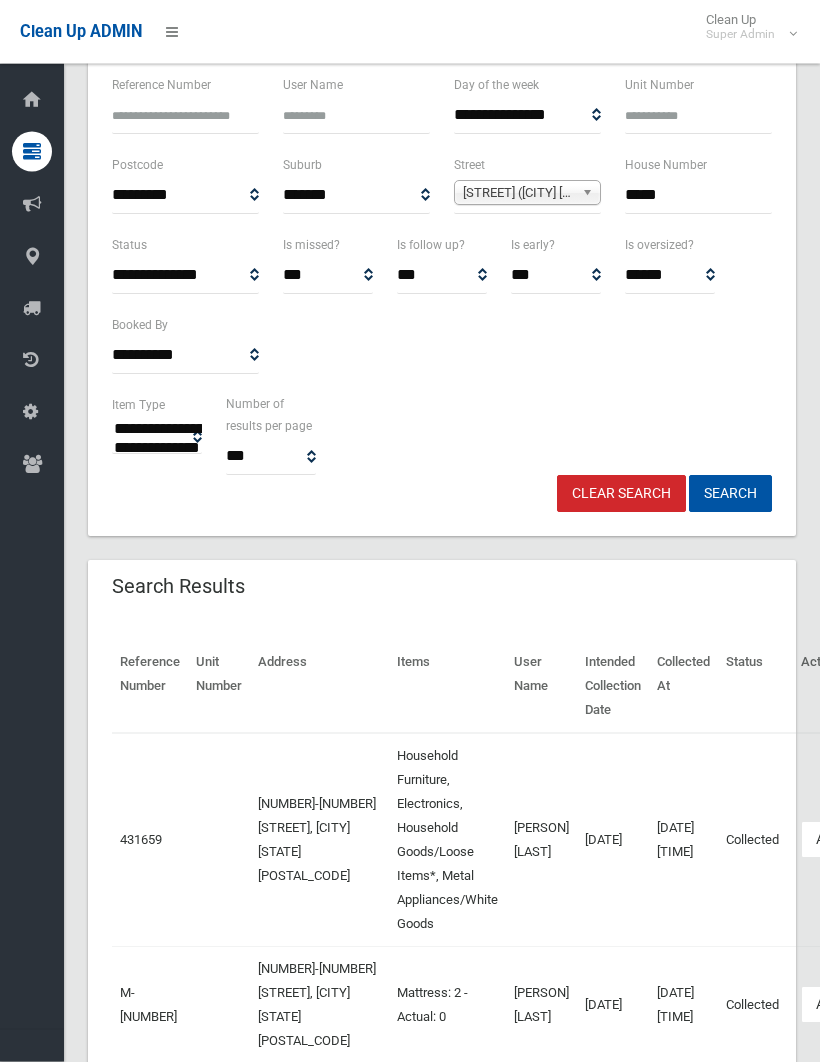 scroll, scrollTop: 170, scrollLeft: 0, axis: vertical 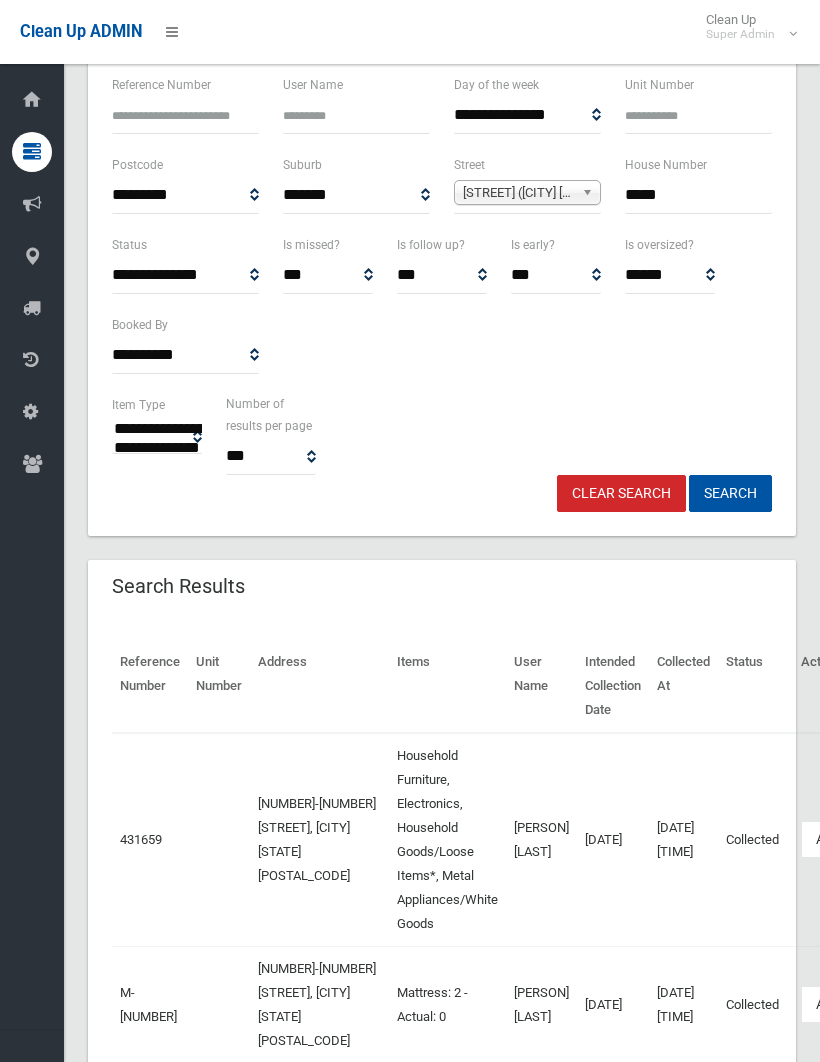 click on "Actions" at bounding box center [849, 839] 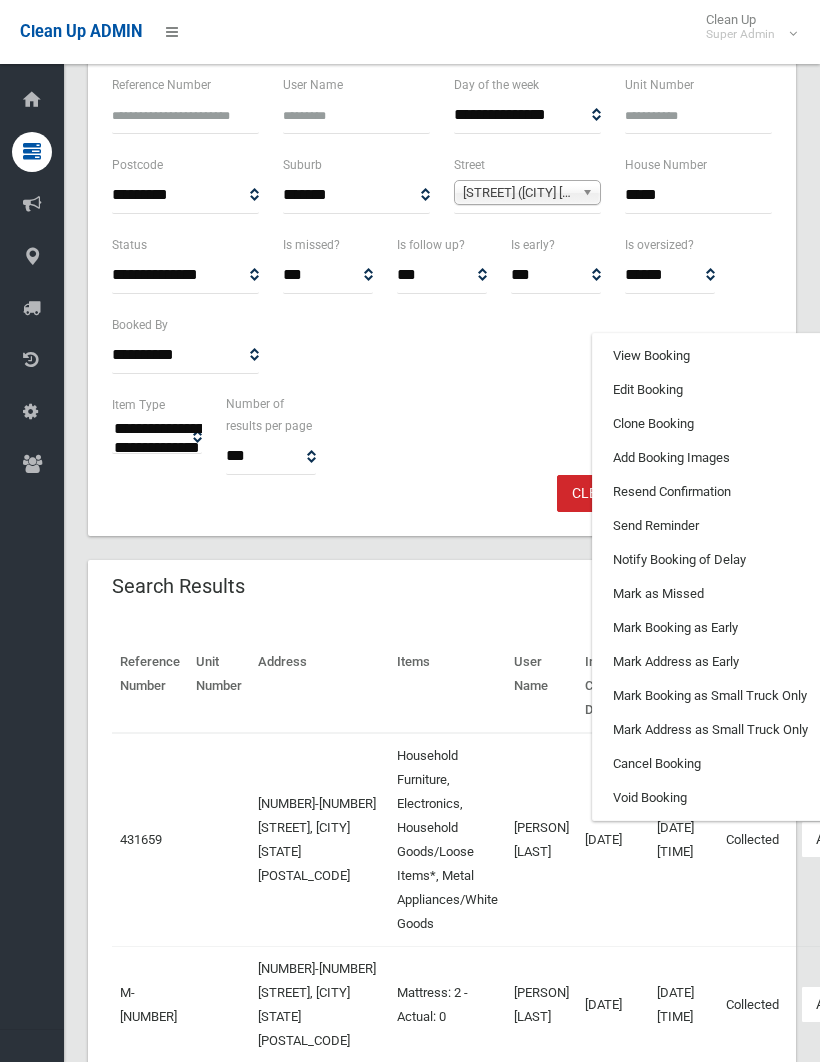click on "Clone Booking" at bounding box center (712, 424) 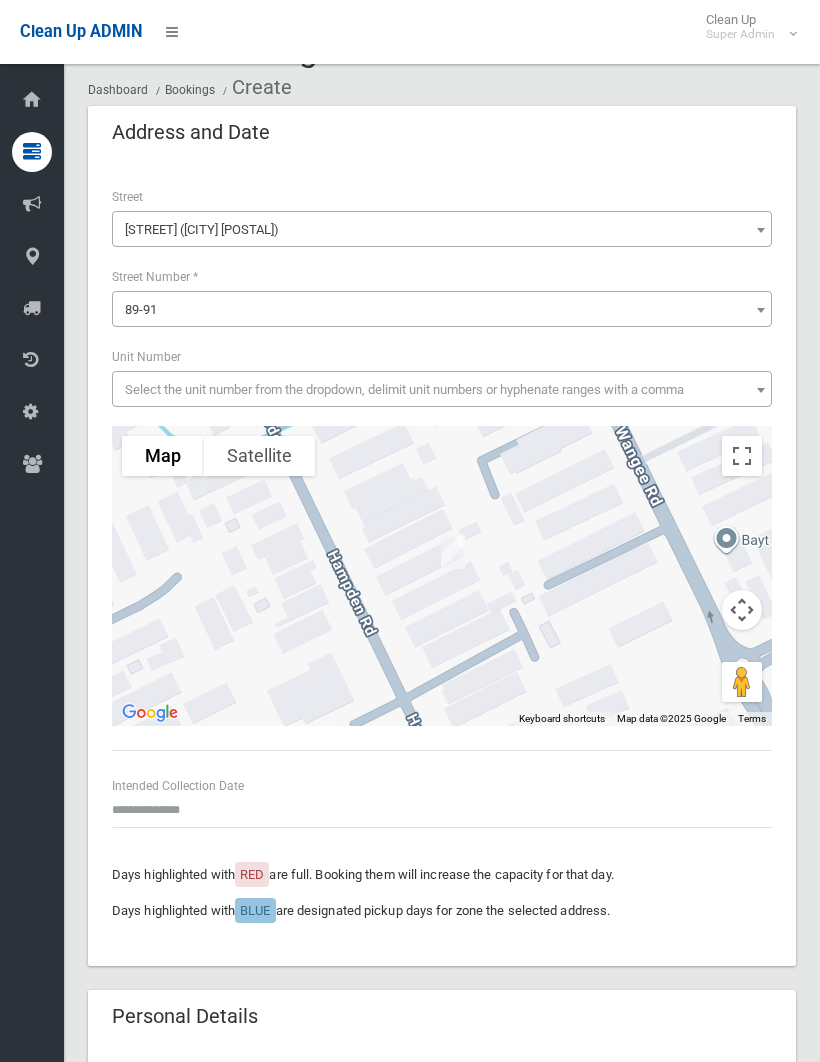 scroll, scrollTop: 63, scrollLeft: 0, axis: vertical 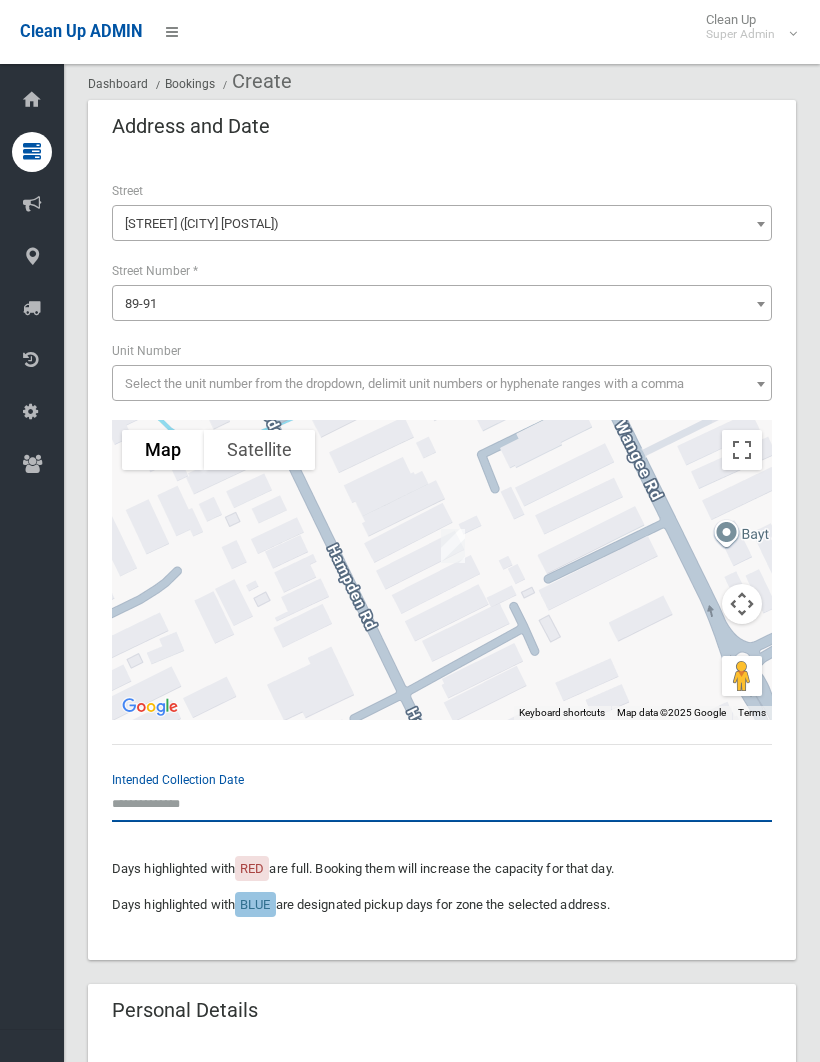 click at bounding box center (442, 803) 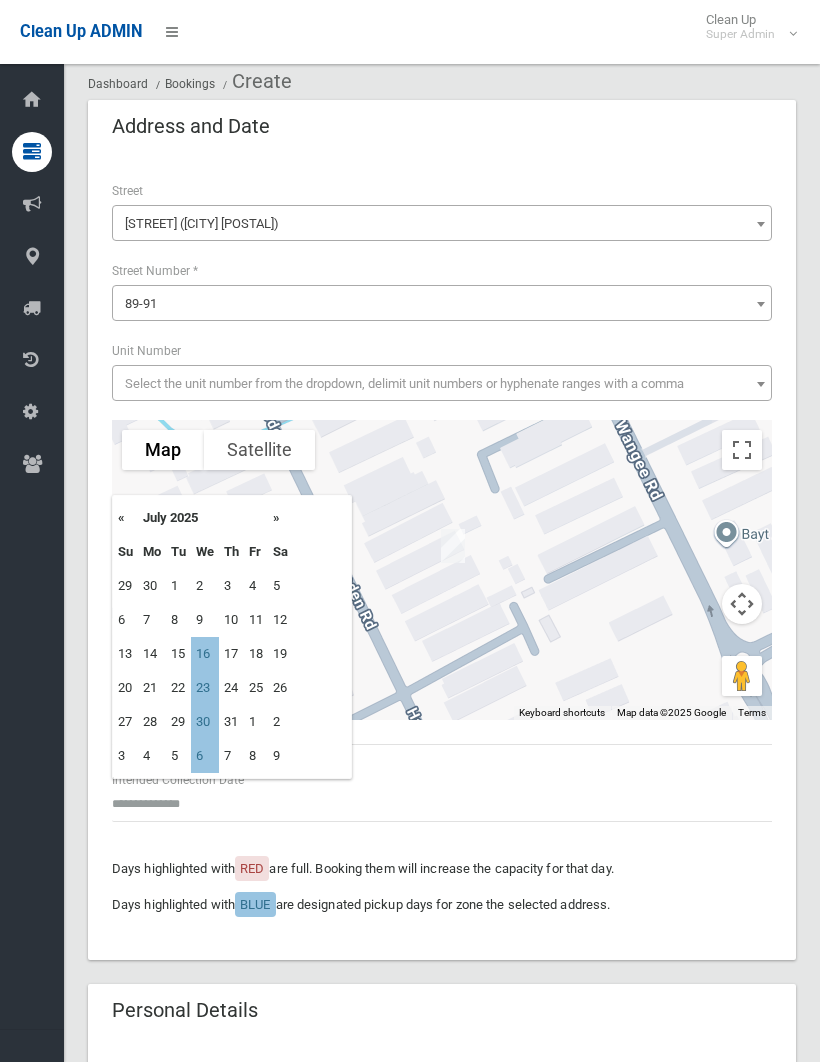 click on "16" at bounding box center (205, 654) 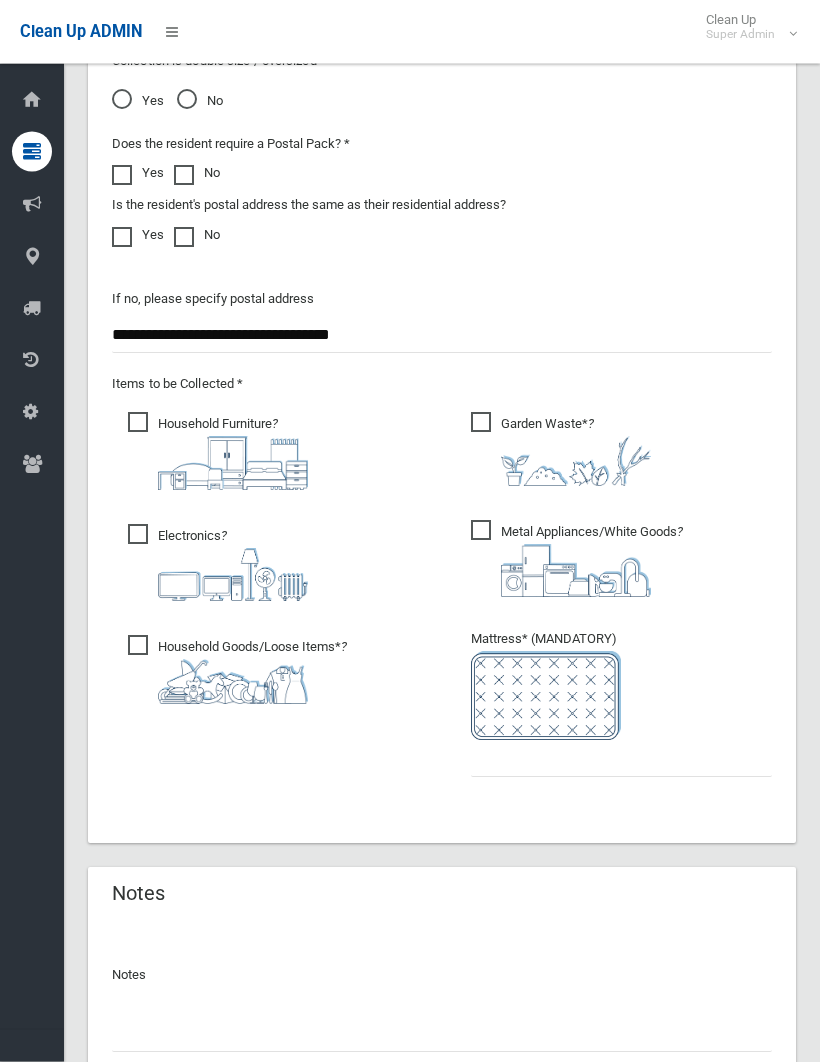 scroll, scrollTop: 1654, scrollLeft: 0, axis: vertical 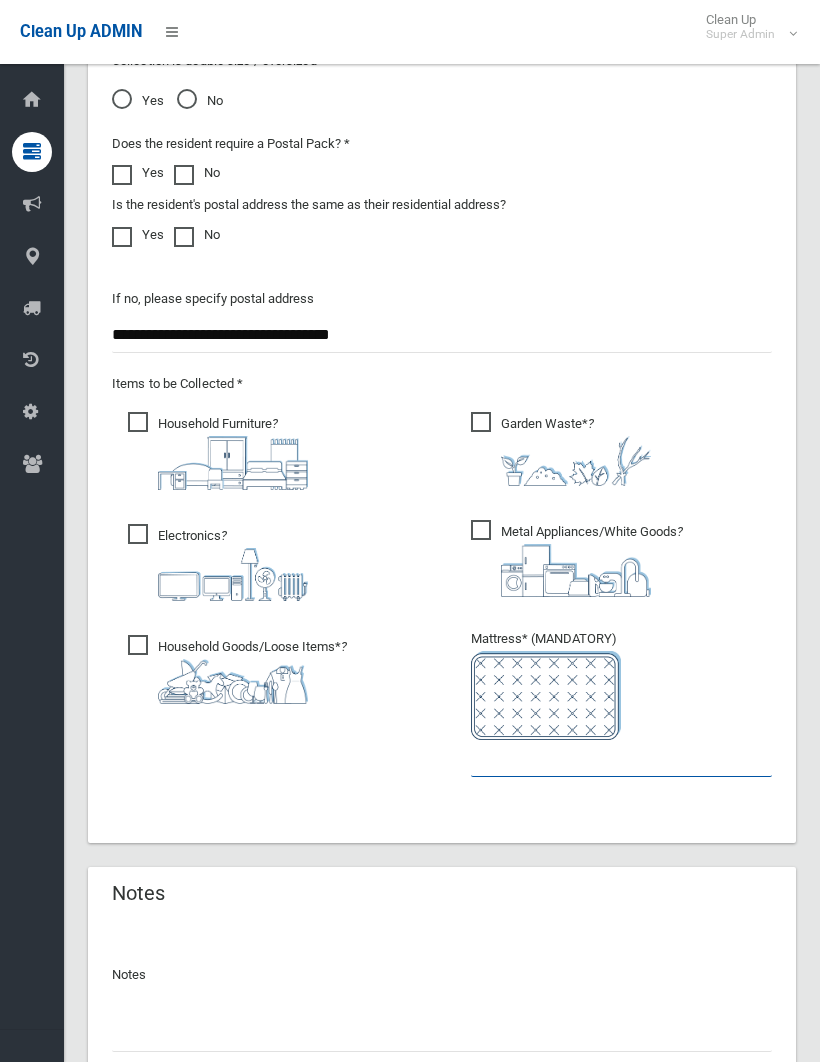 click at bounding box center (621, 758) 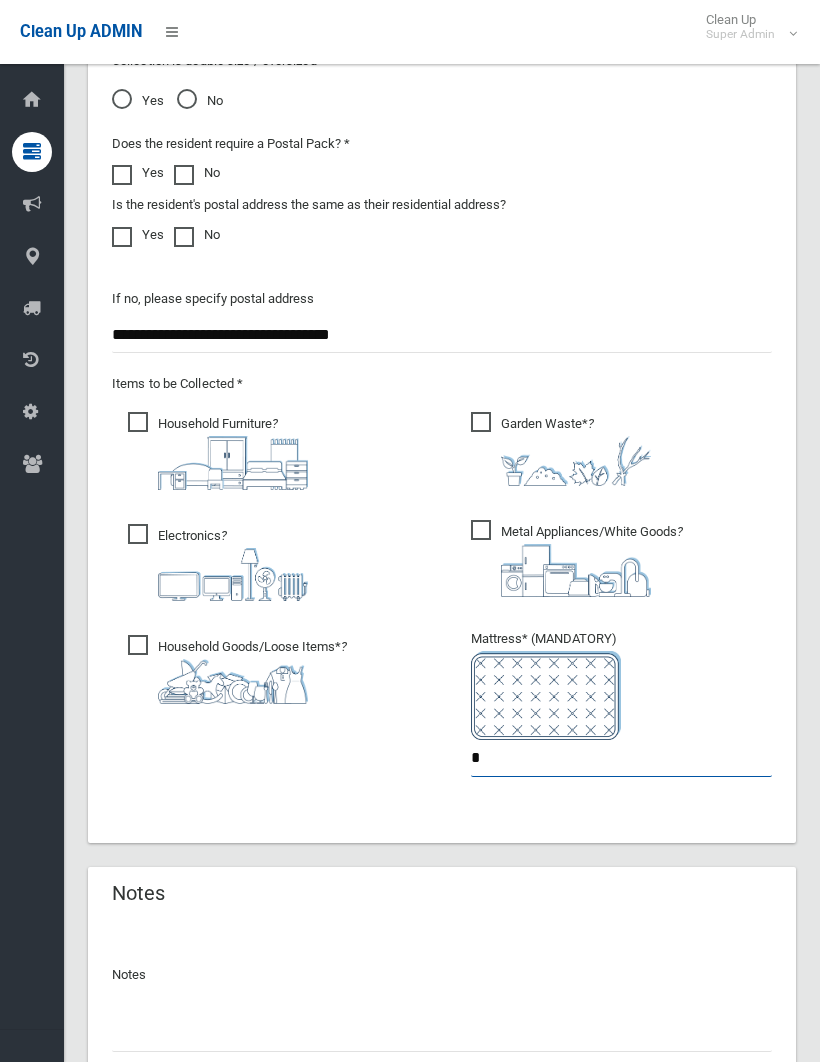 type on "*" 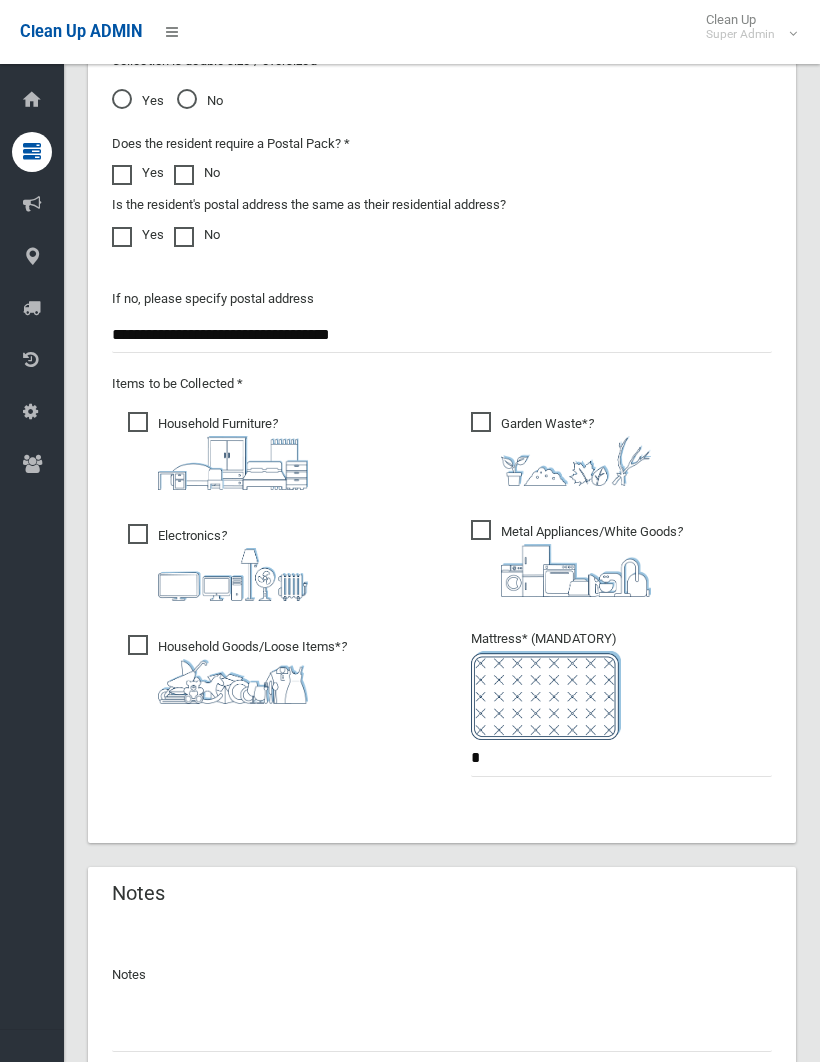 click at bounding box center [442, 1033] 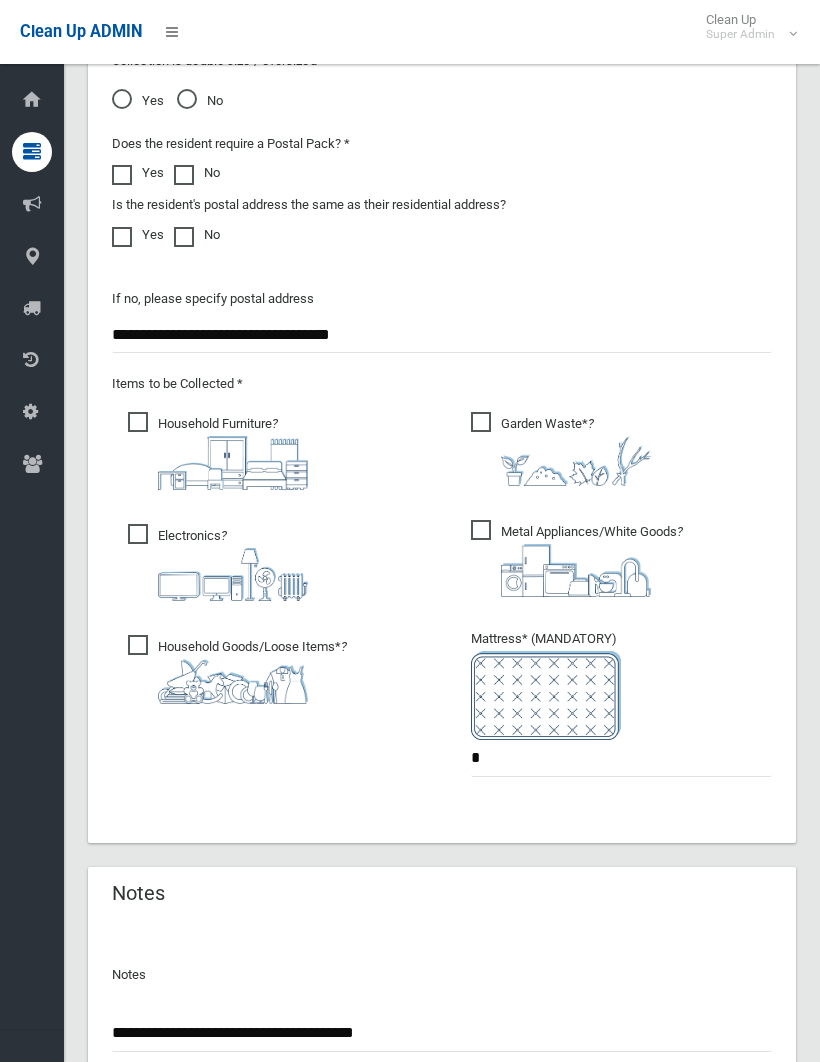 type on "**********" 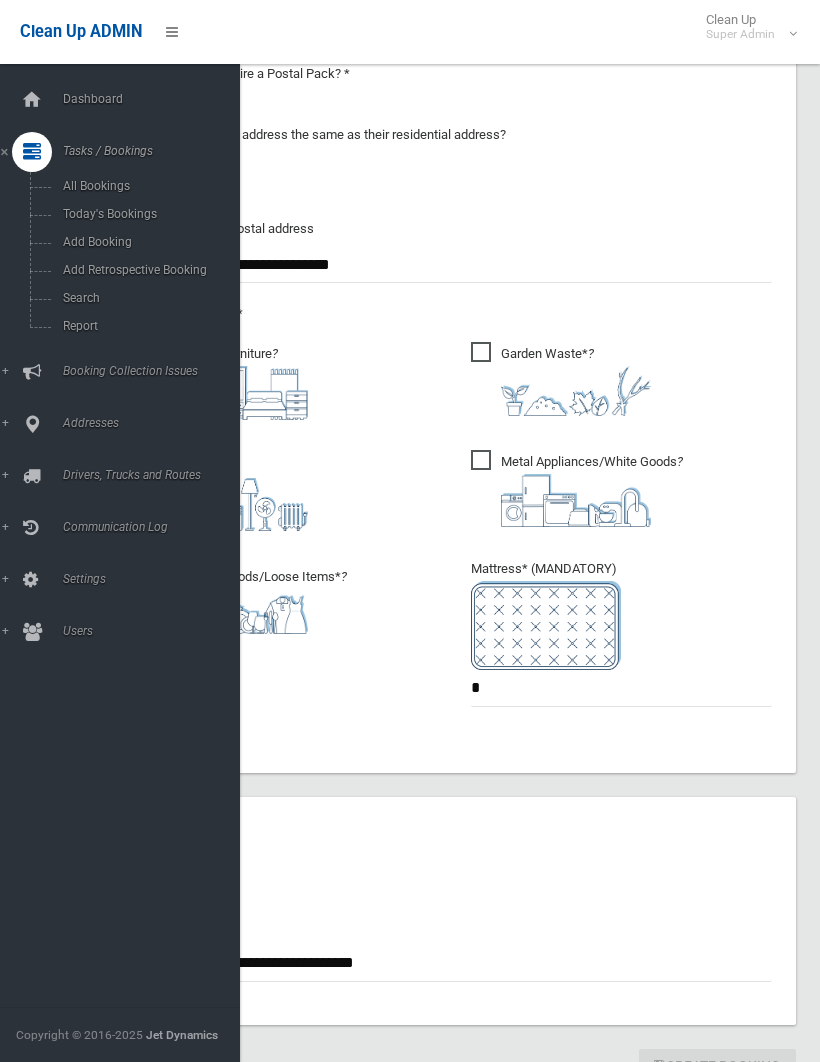 click on "Search" at bounding box center (140, 298) 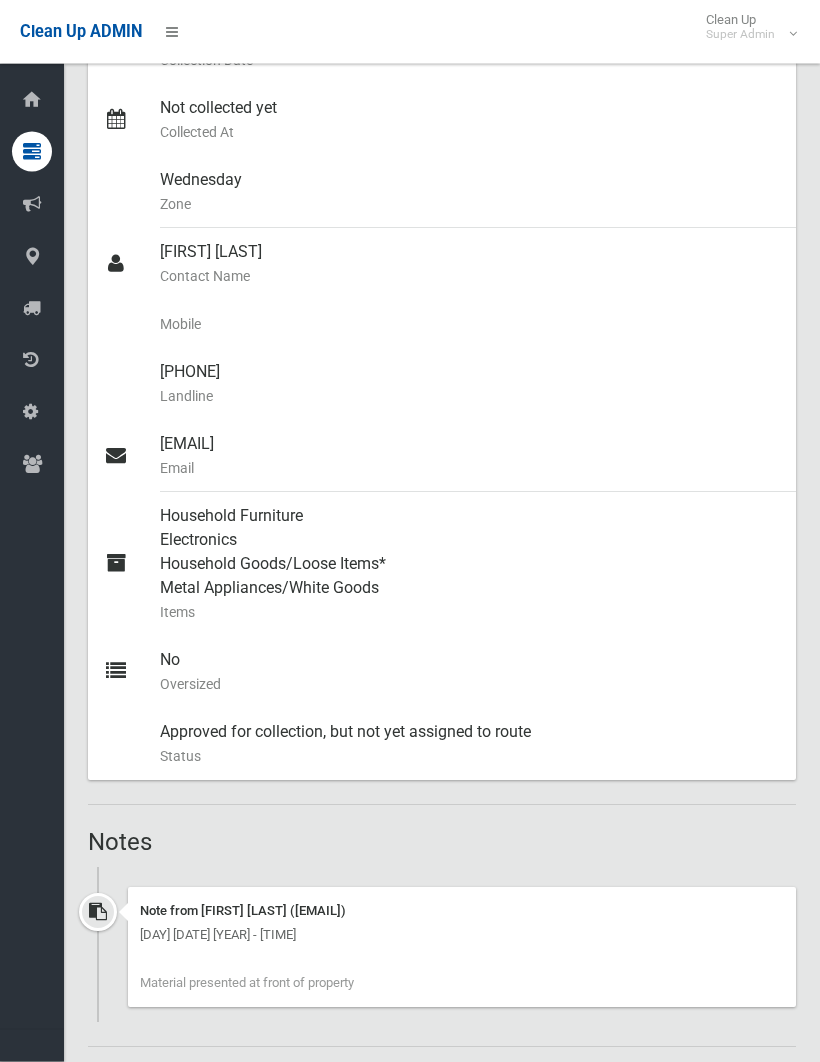 scroll, scrollTop: 0, scrollLeft: 0, axis: both 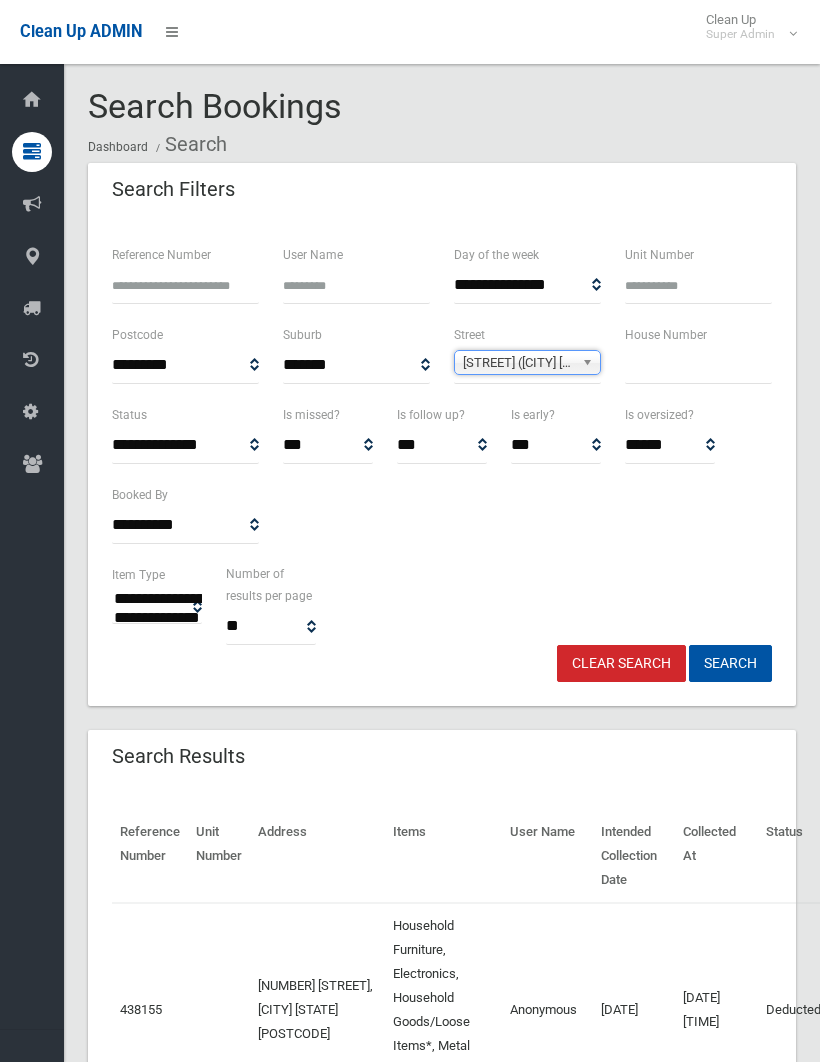 click at bounding box center (698, 365) 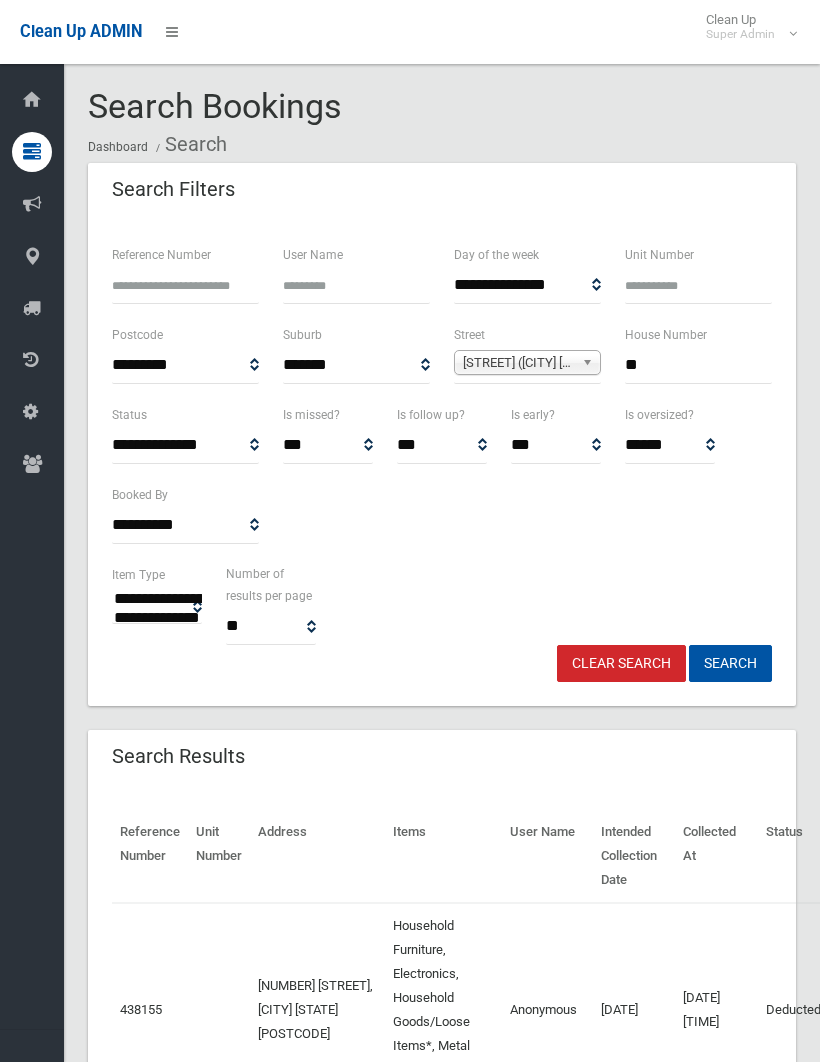 type on "**" 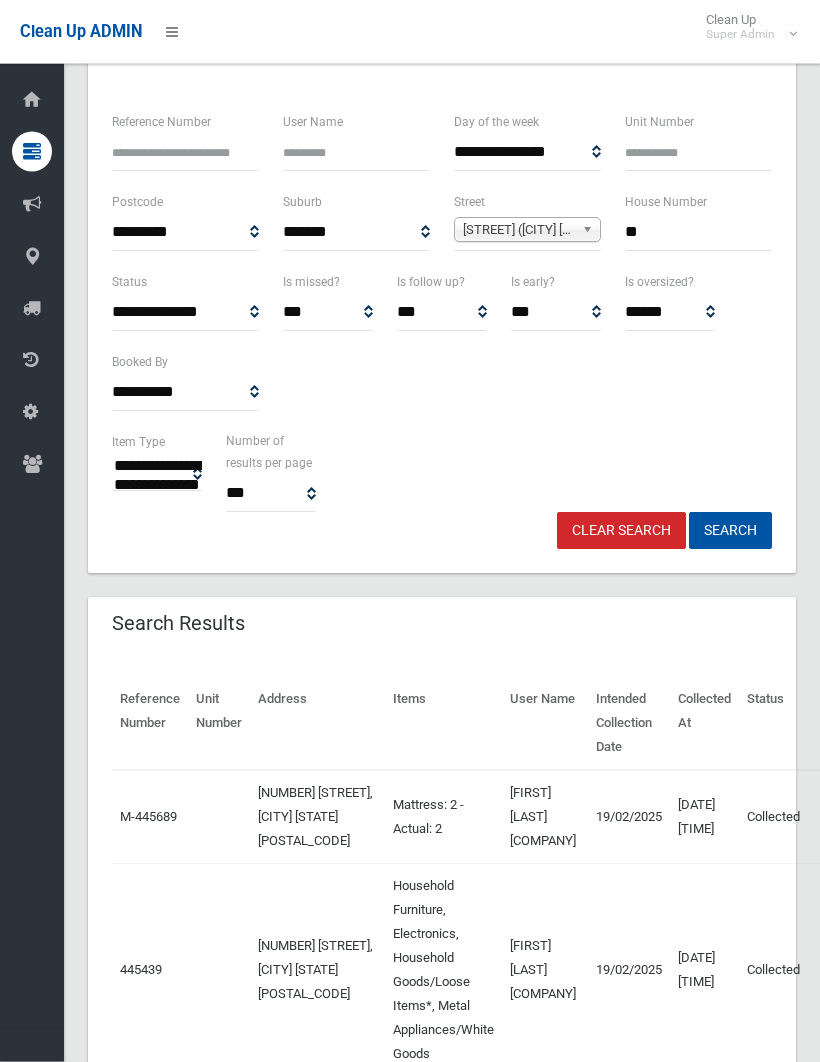 scroll, scrollTop: 134, scrollLeft: 0, axis: vertical 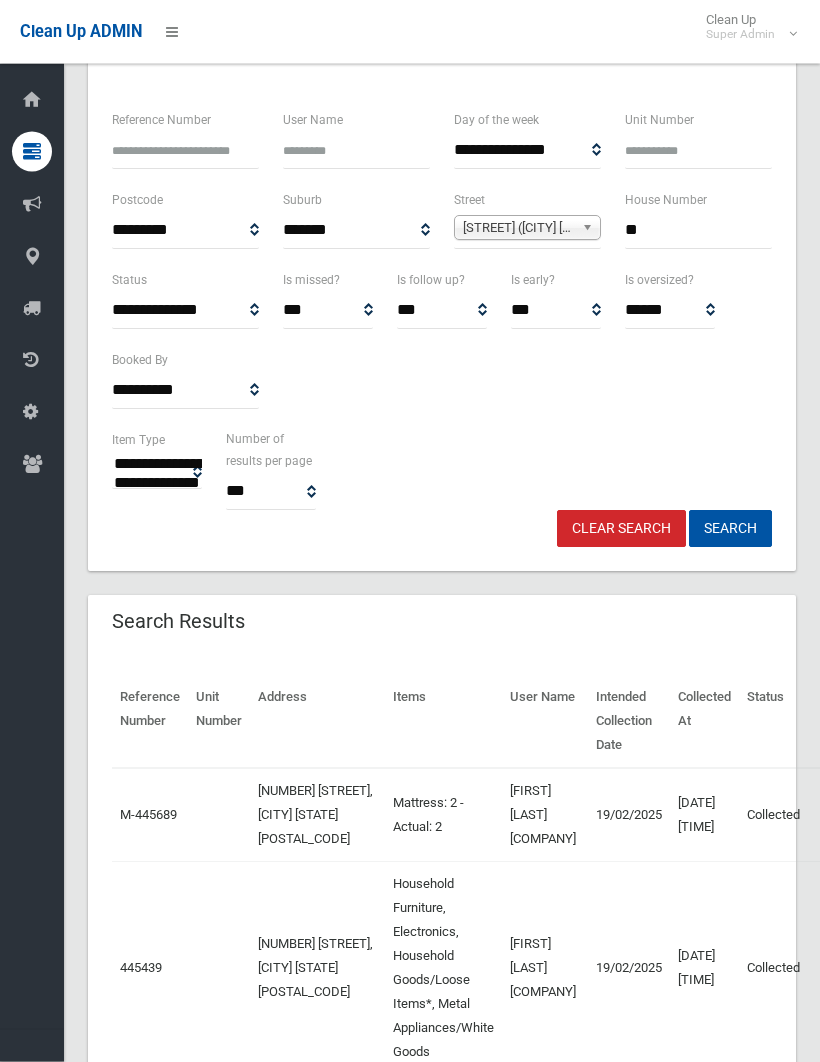 click on "Actions" at bounding box center [870, 815] 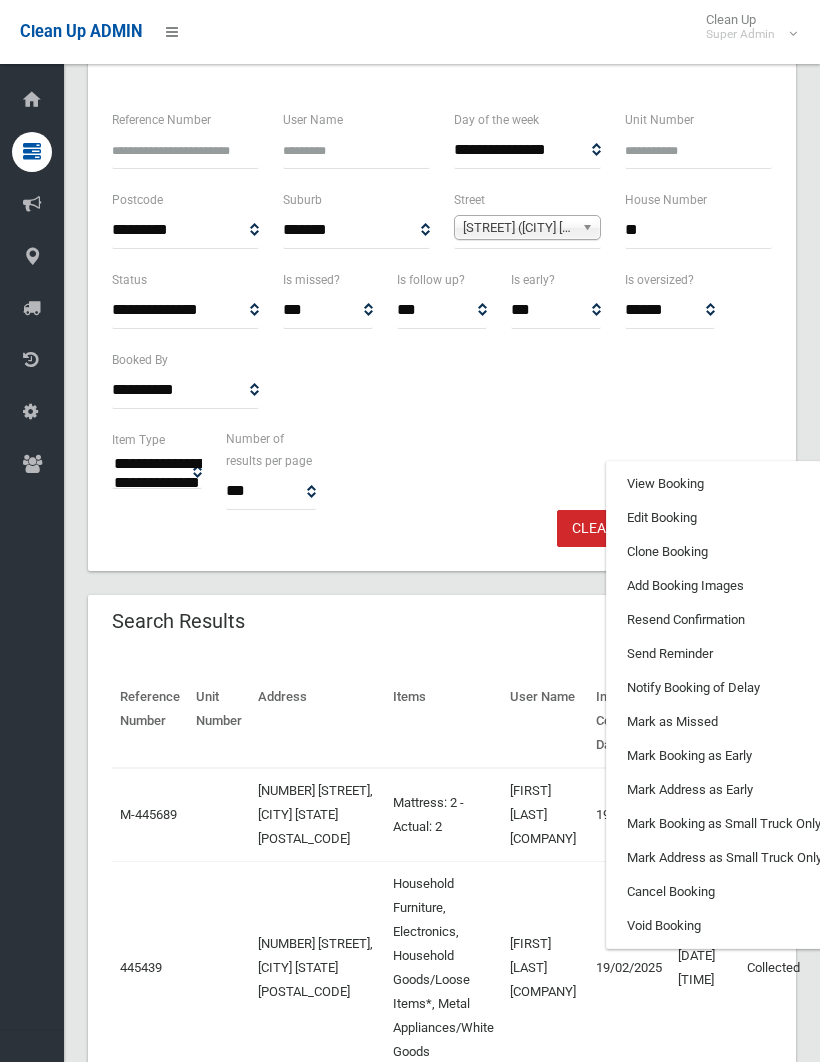 scroll, scrollTop: 0, scrollLeft: 70, axis: horizontal 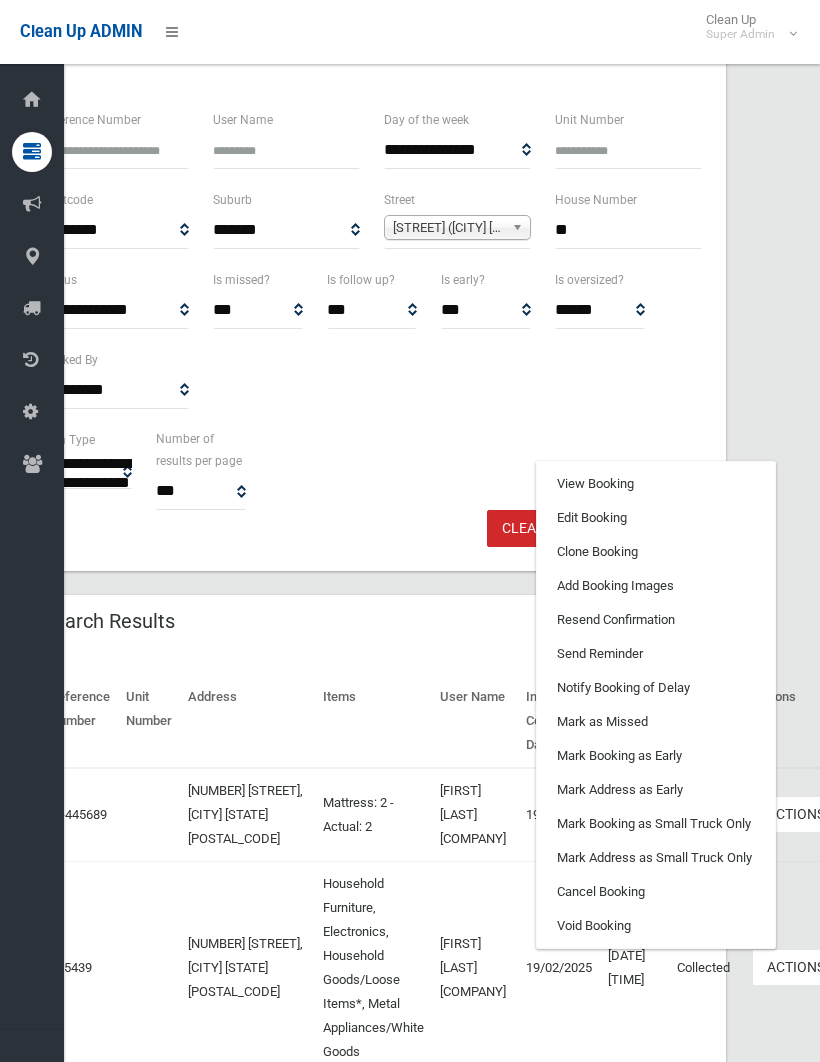 click on "Clone Booking" at bounding box center (656, 552) 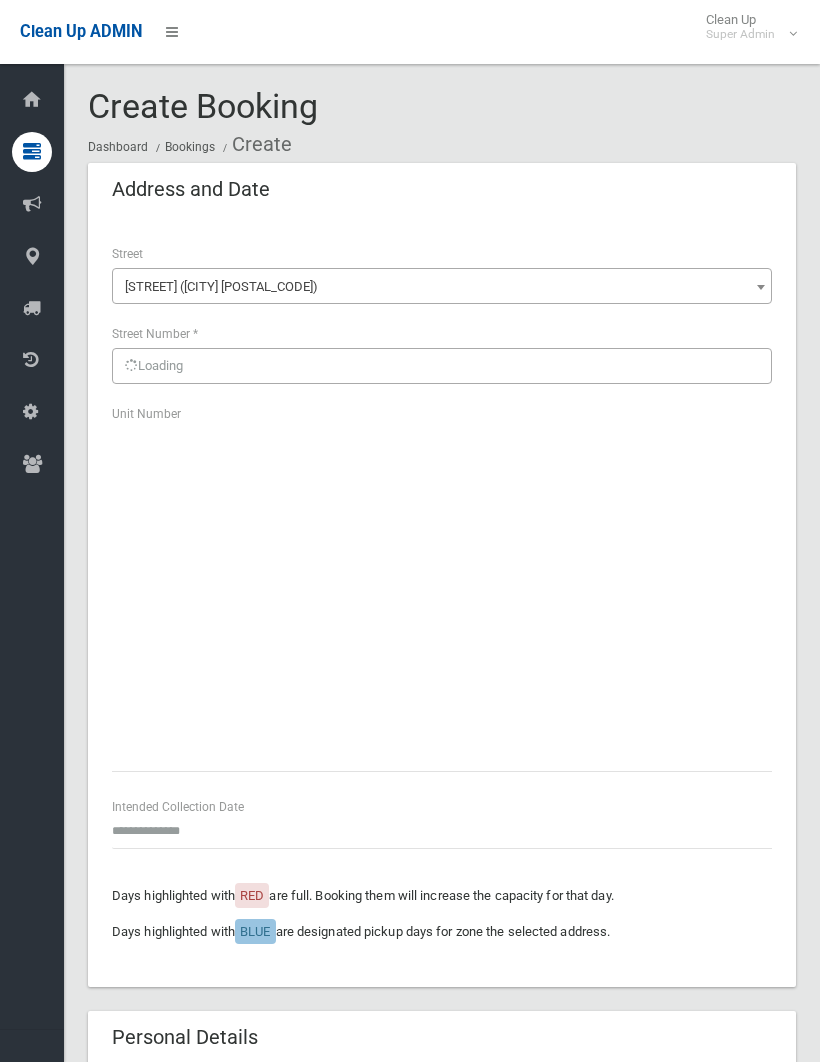 scroll, scrollTop: 0, scrollLeft: 0, axis: both 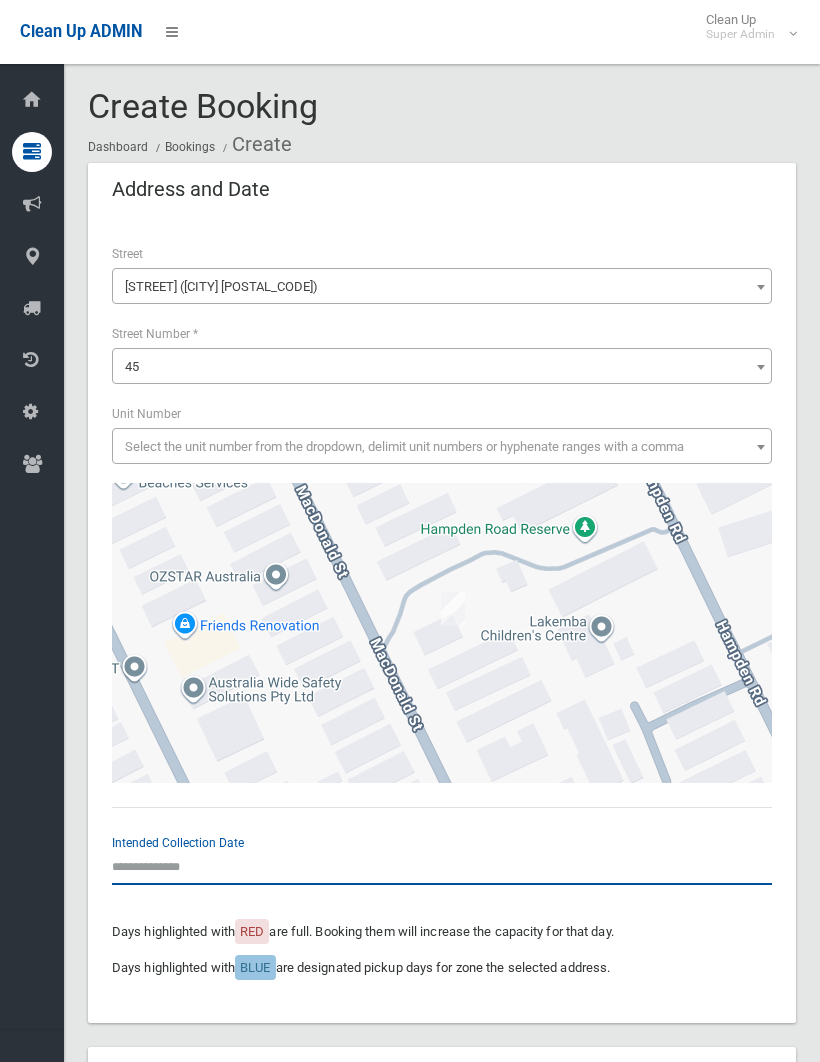 click at bounding box center (442, 866) 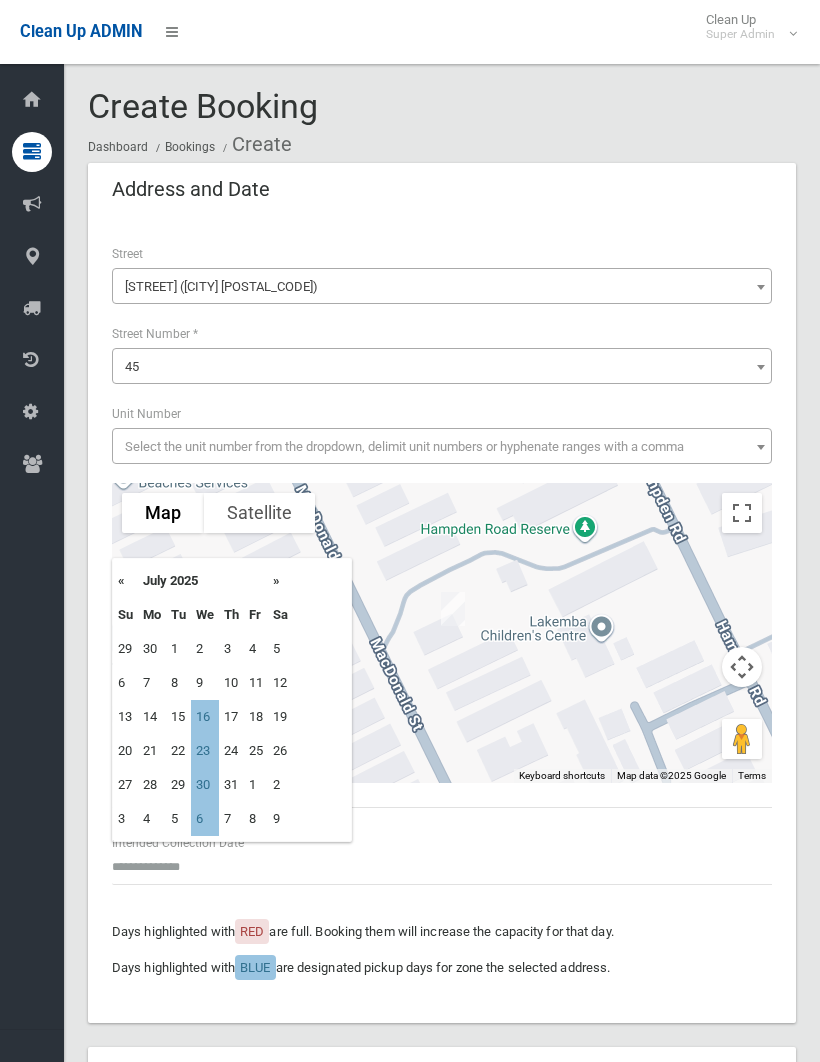 click on "16" at bounding box center [205, 717] 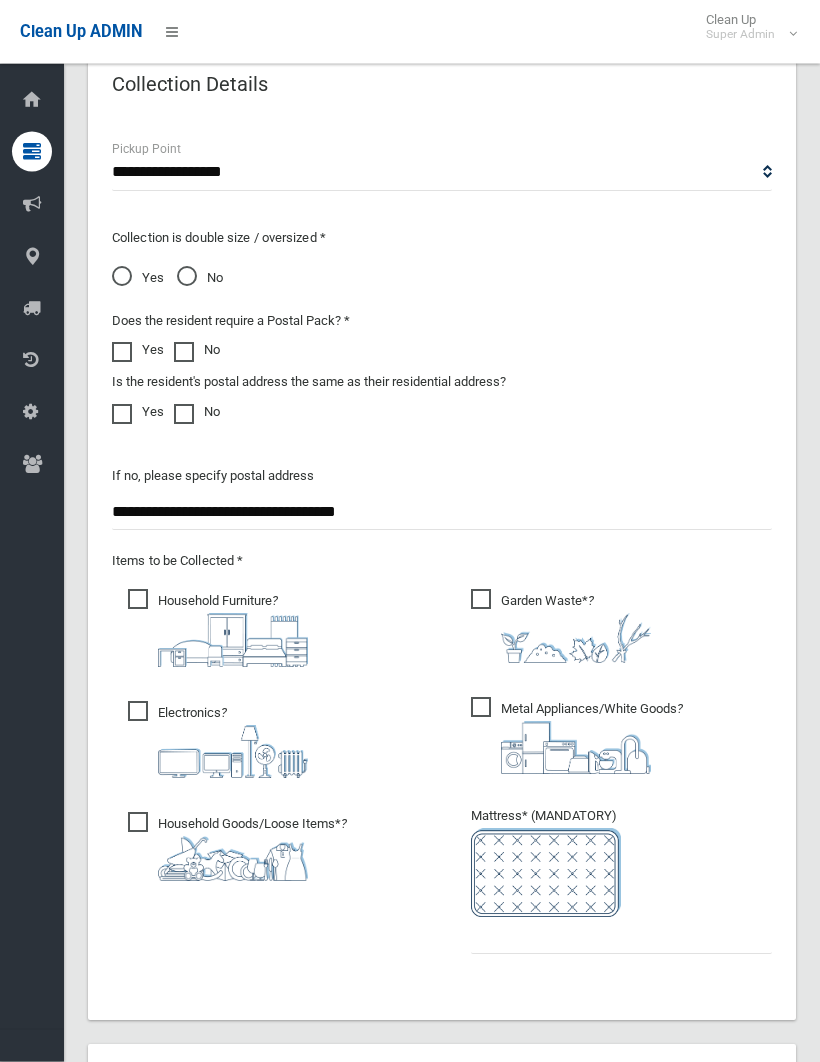 scroll, scrollTop: 1477, scrollLeft: 0, axis: vertical 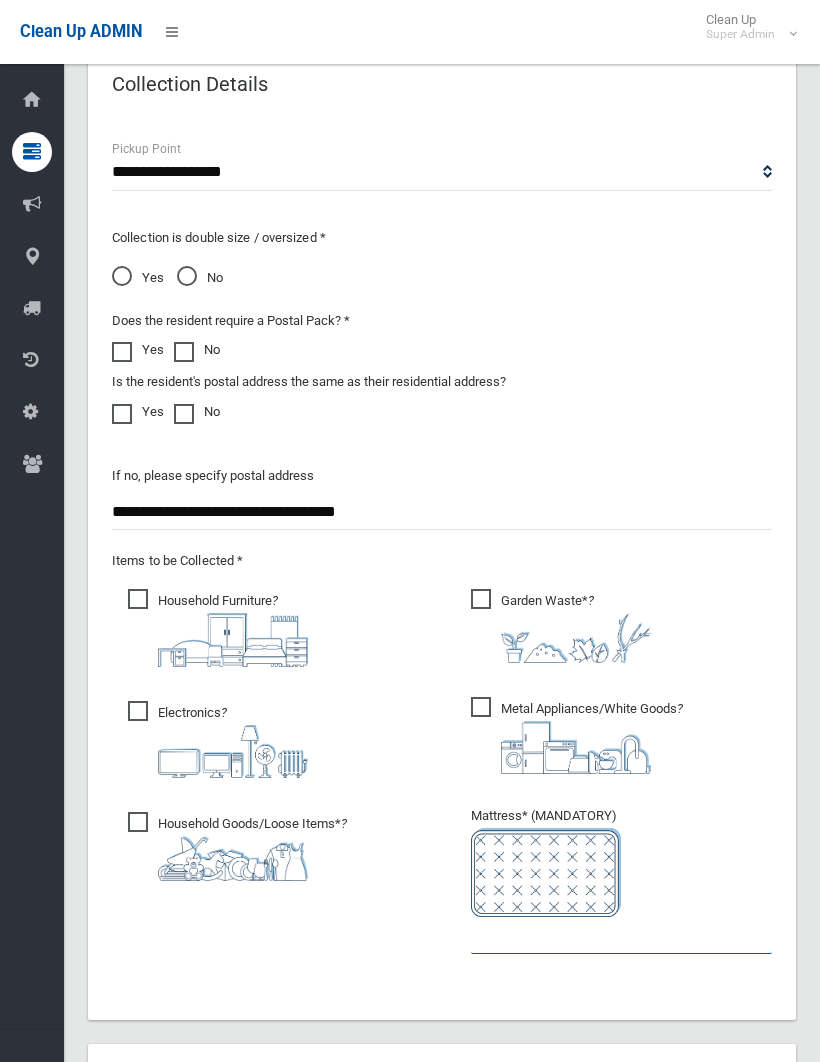click at bounding box center [621, 935] 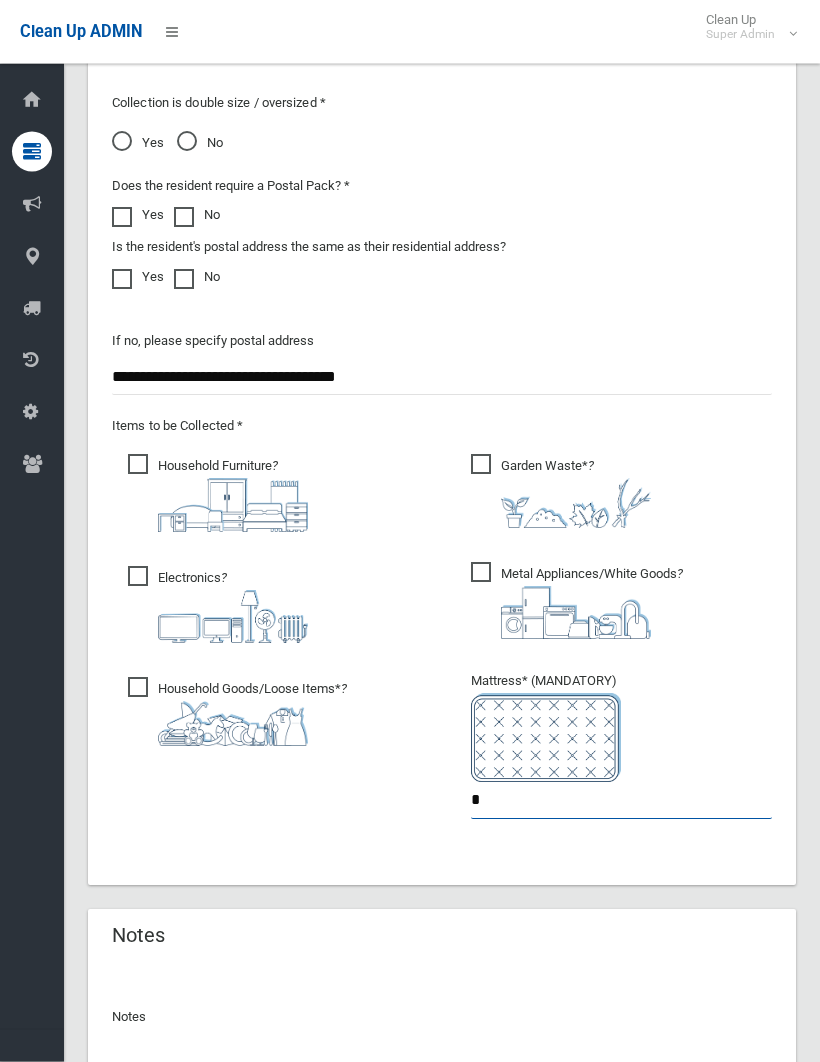 scroll, scrollTop: 1638, scrollLeft: 0, axis: vertical 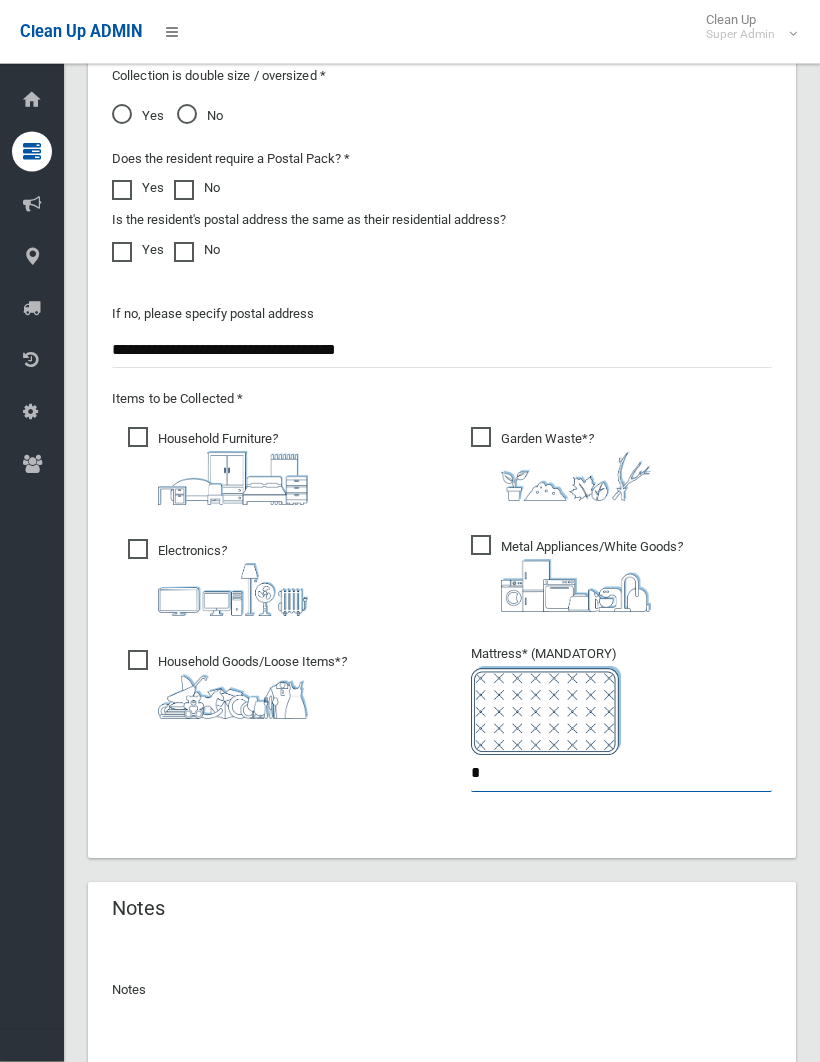 type on "*" 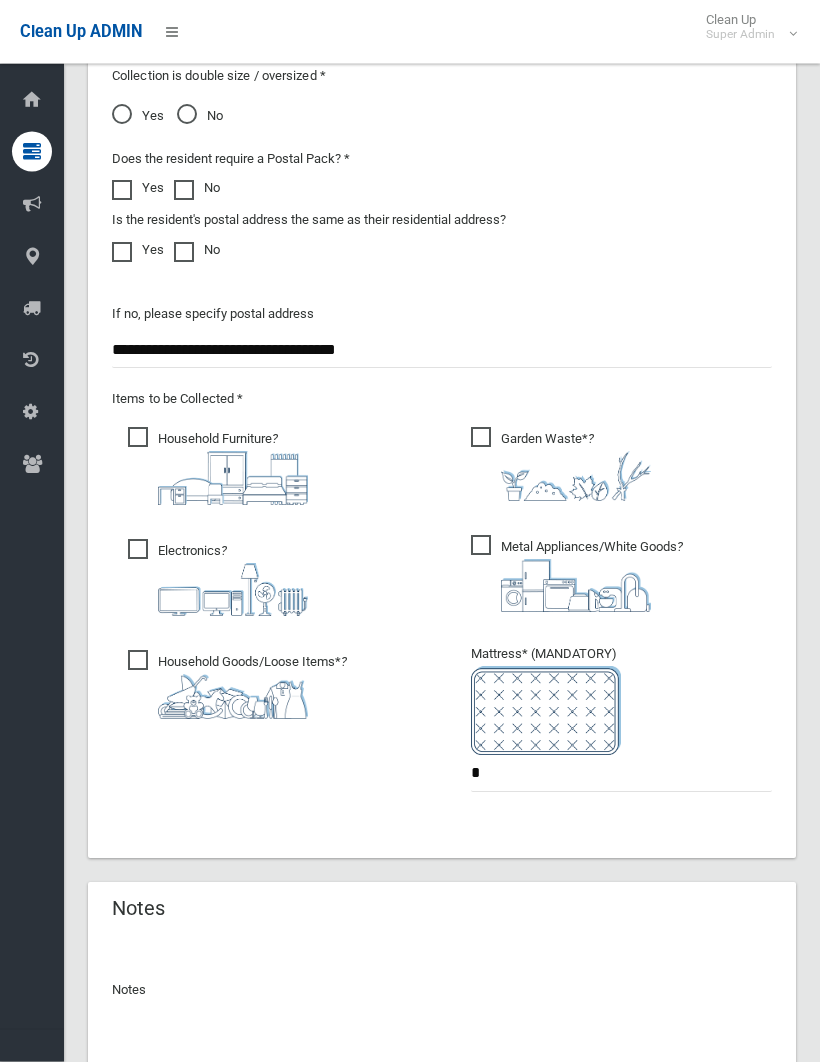 click at bounding box center [442, 1049] 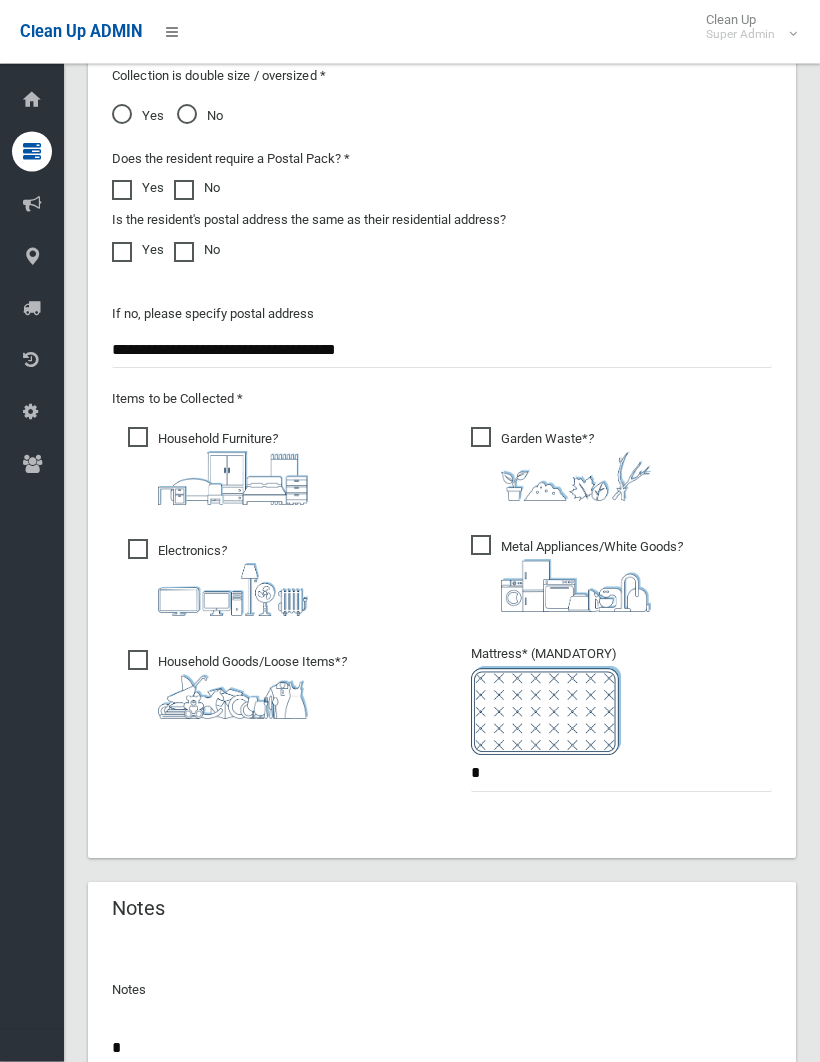 scroll, scrollTop: 1639, scrollLeft: 0, axis: vertical 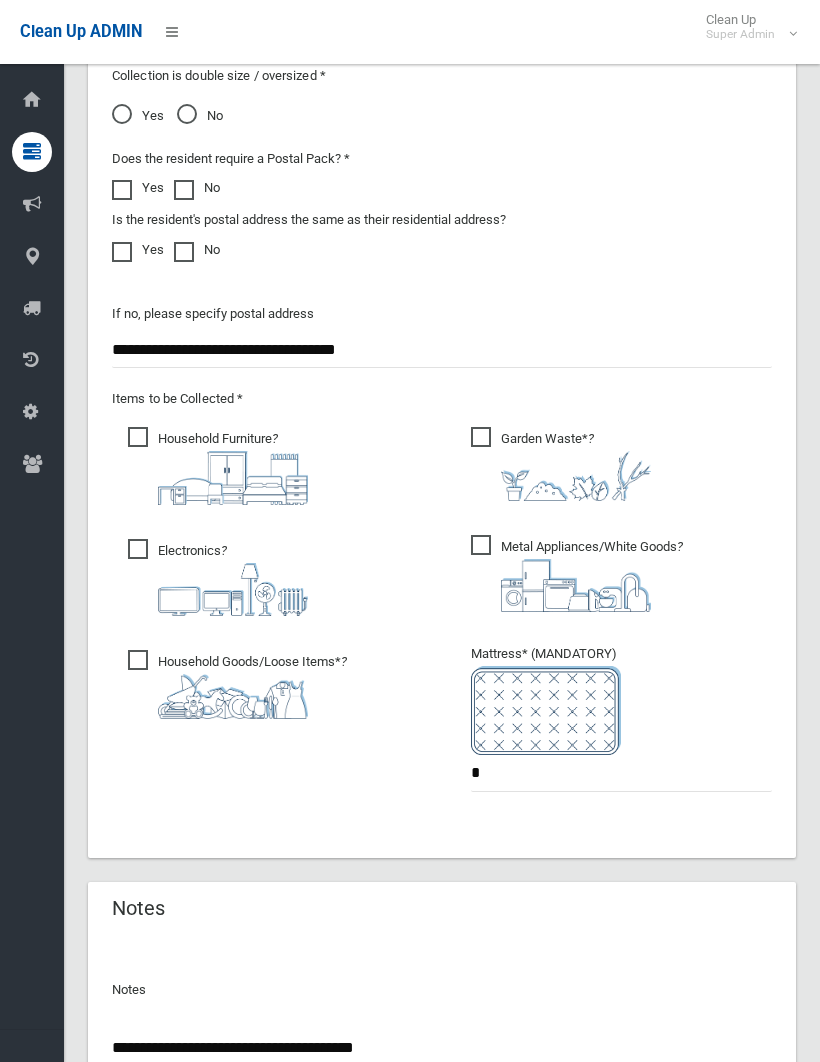 type on "**********" 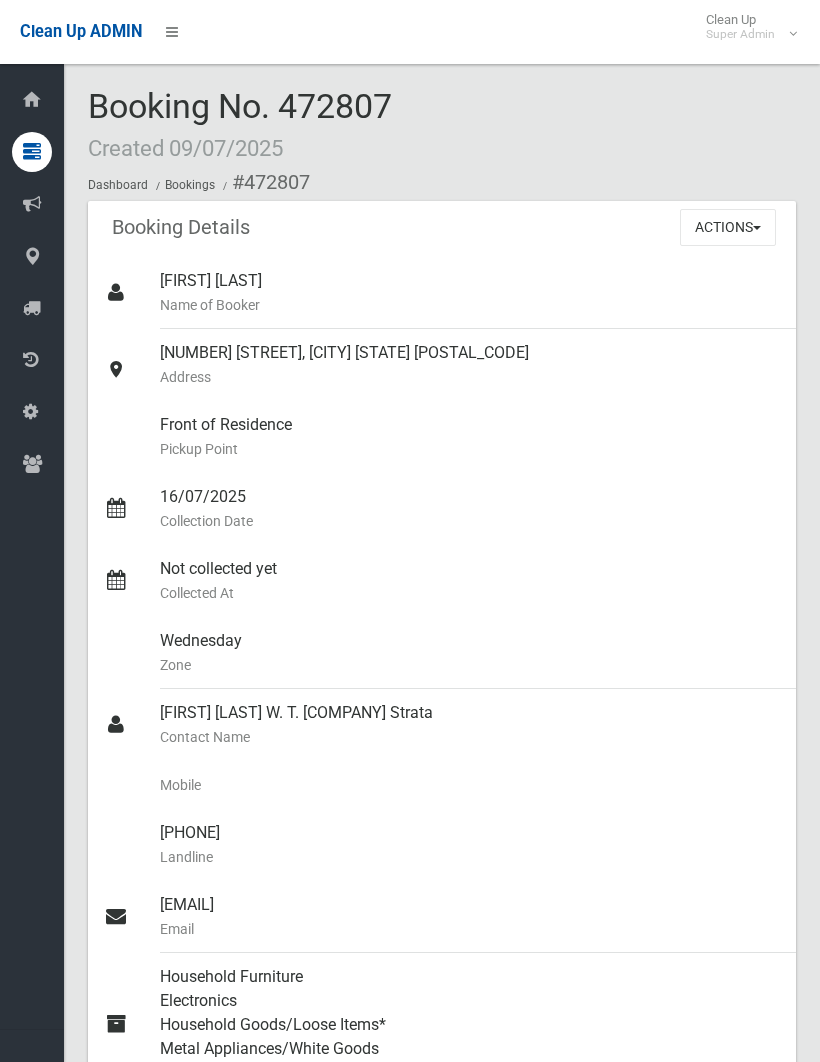 scroll, scrollTop: 0, scrollLeft: 0, axis: both 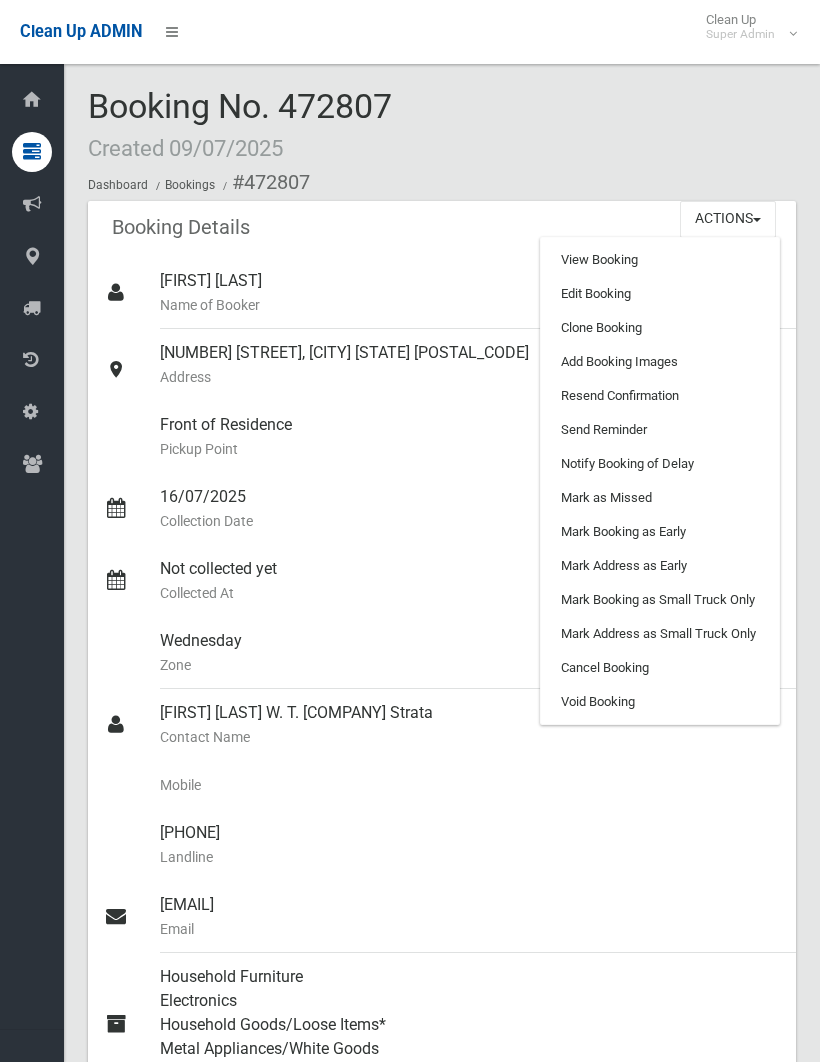 click on "Add Booking Images" at bounding box center (660, 362) 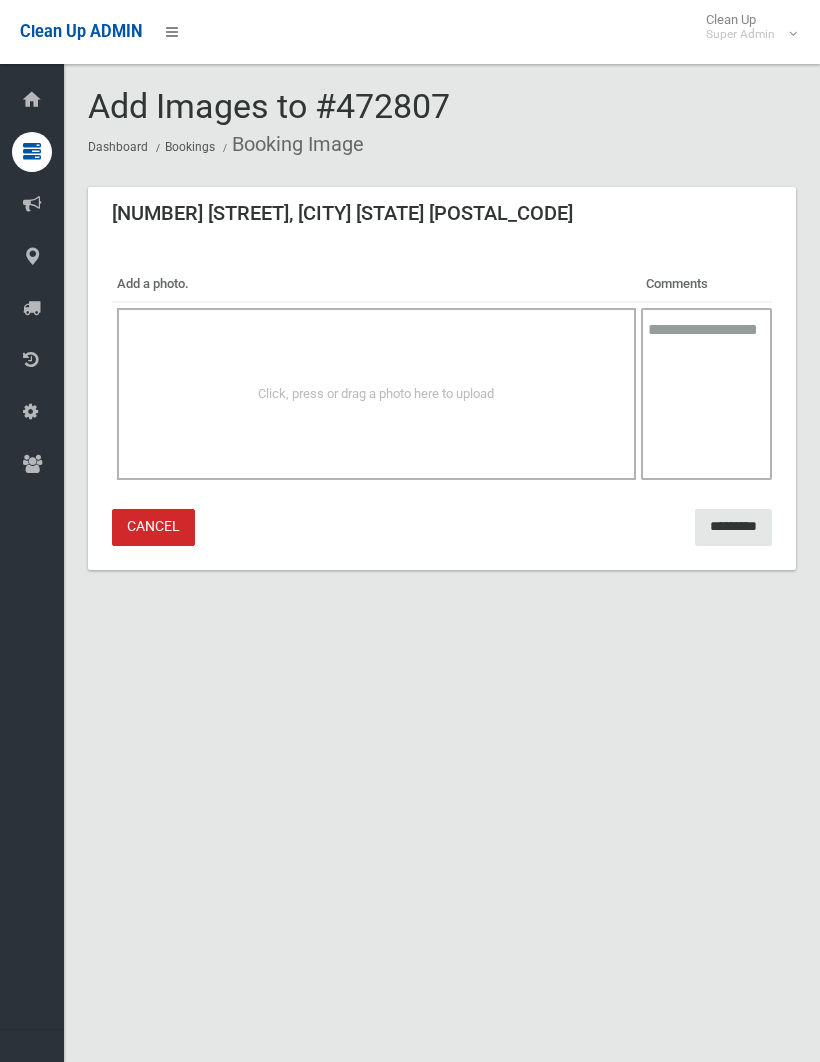 scroll, scrollTop: 0, scrollLeft: 0, axis: both 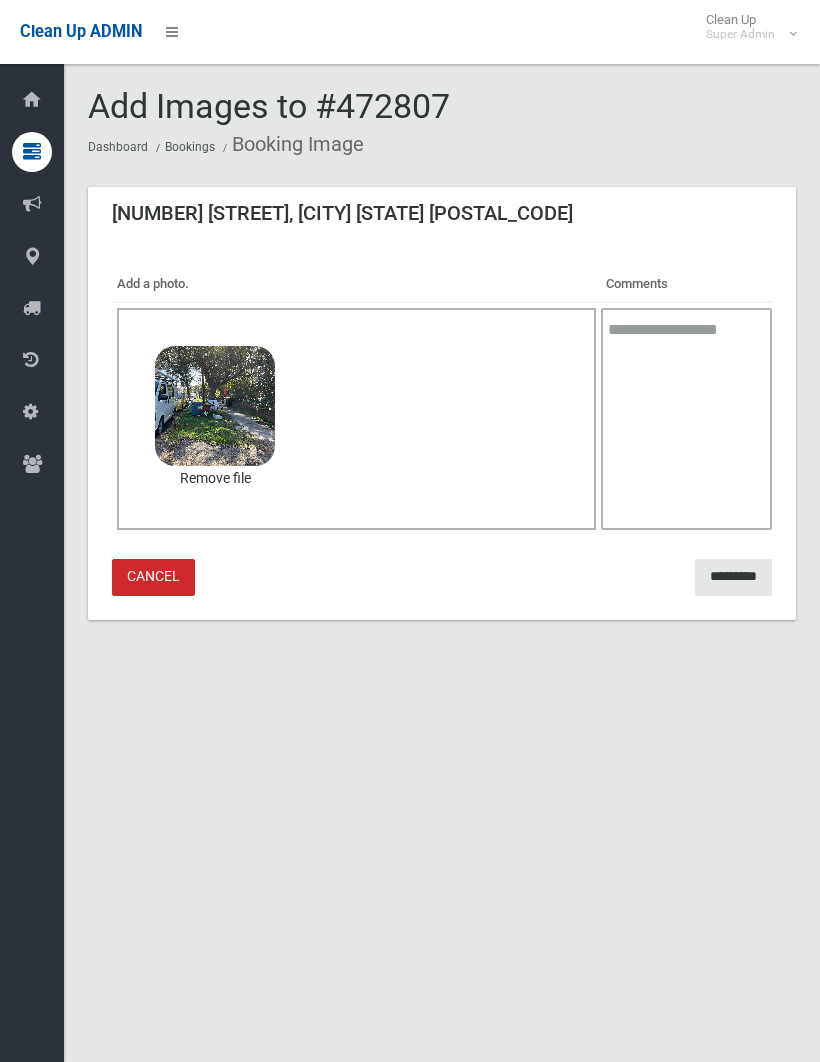 click on "*********" at bounding box center [733, 577] 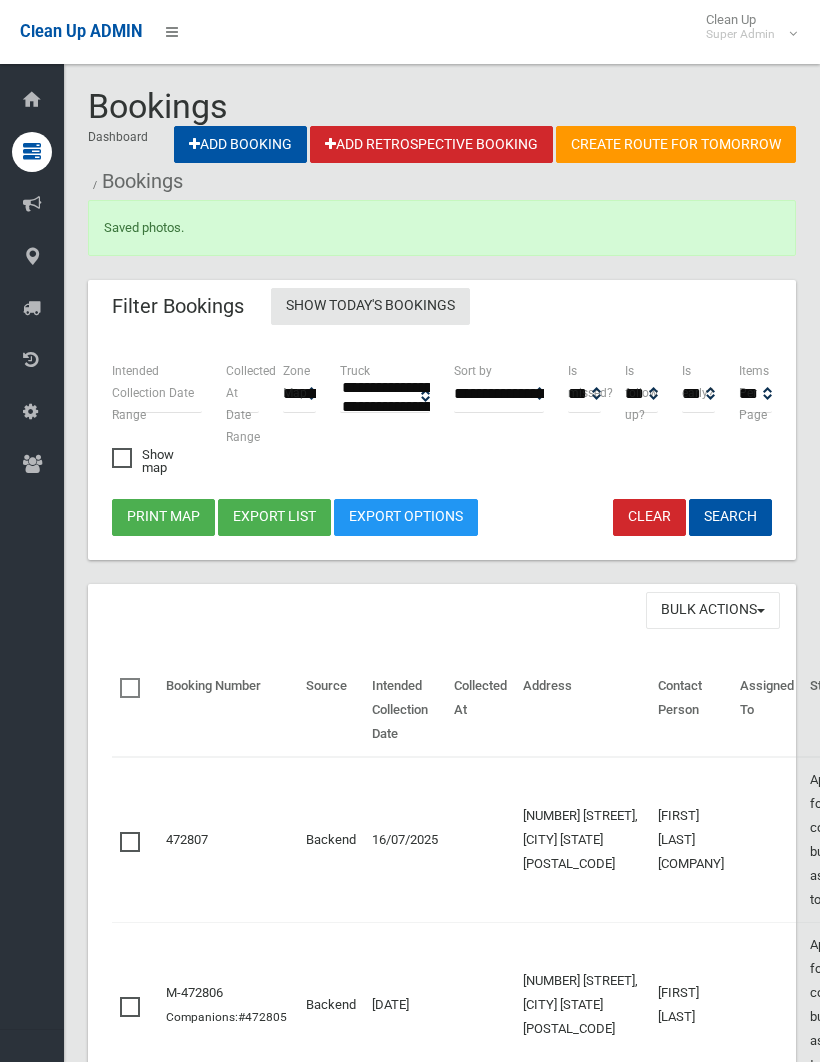 scroll, scrollTop: 0, scrollLeft: 0, axis: both 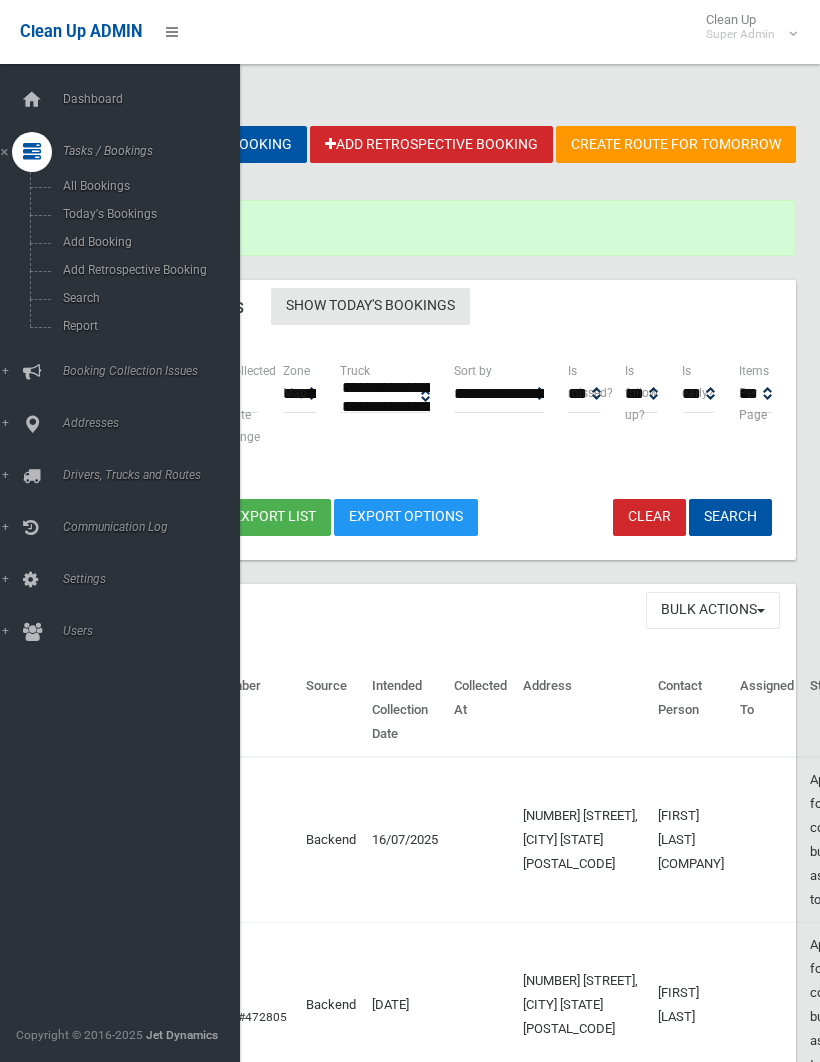 click on "Search" at bounding box center (140, 298) 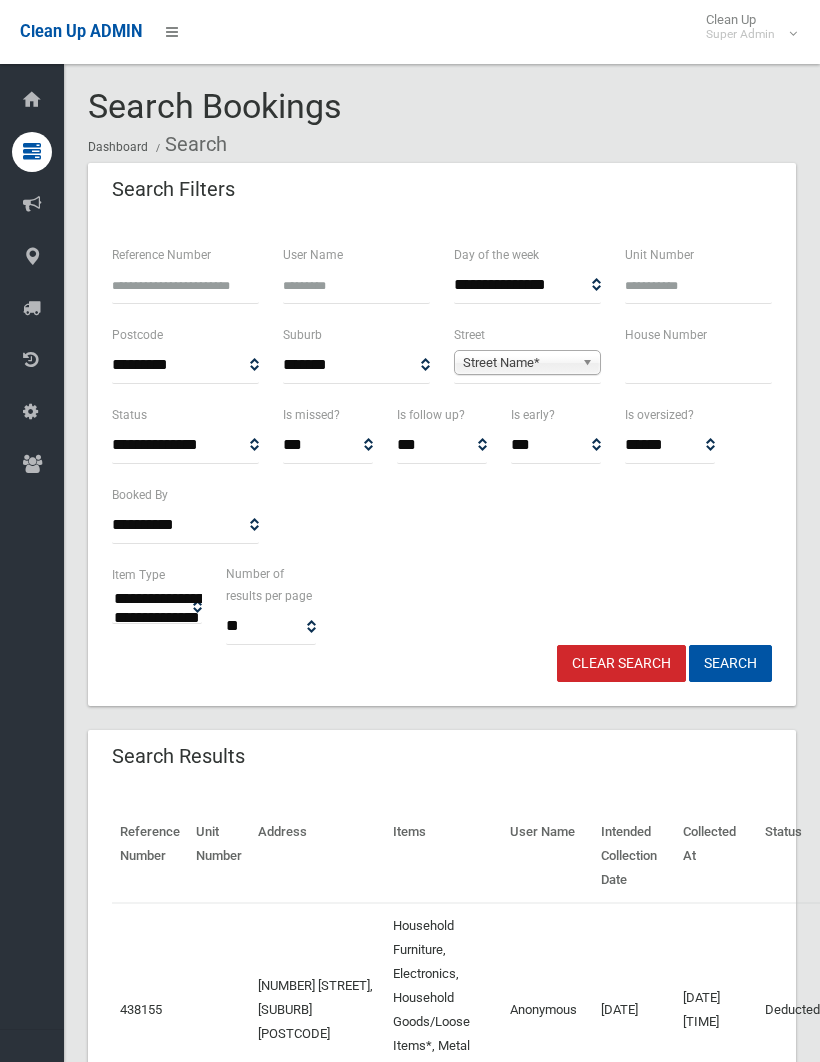 scroll, scrollTop: 0, scrollLeft: 0, axis: both 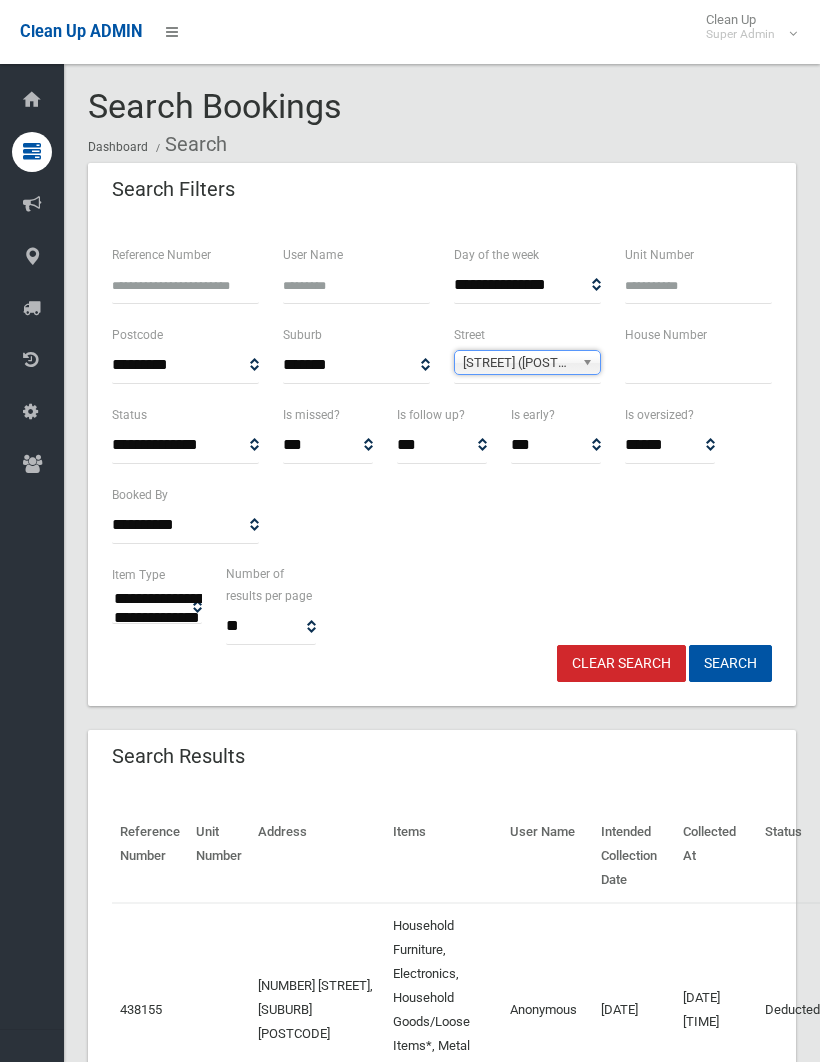 click at bounding box center [698, 365] 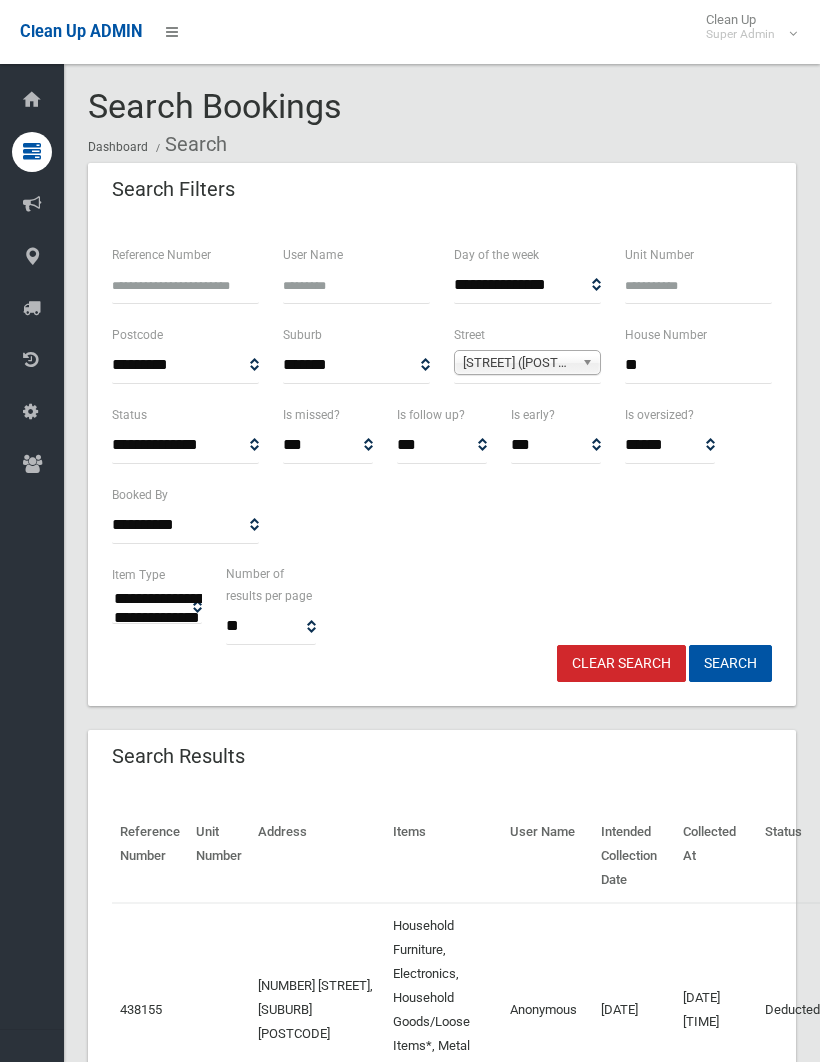 type on "**" 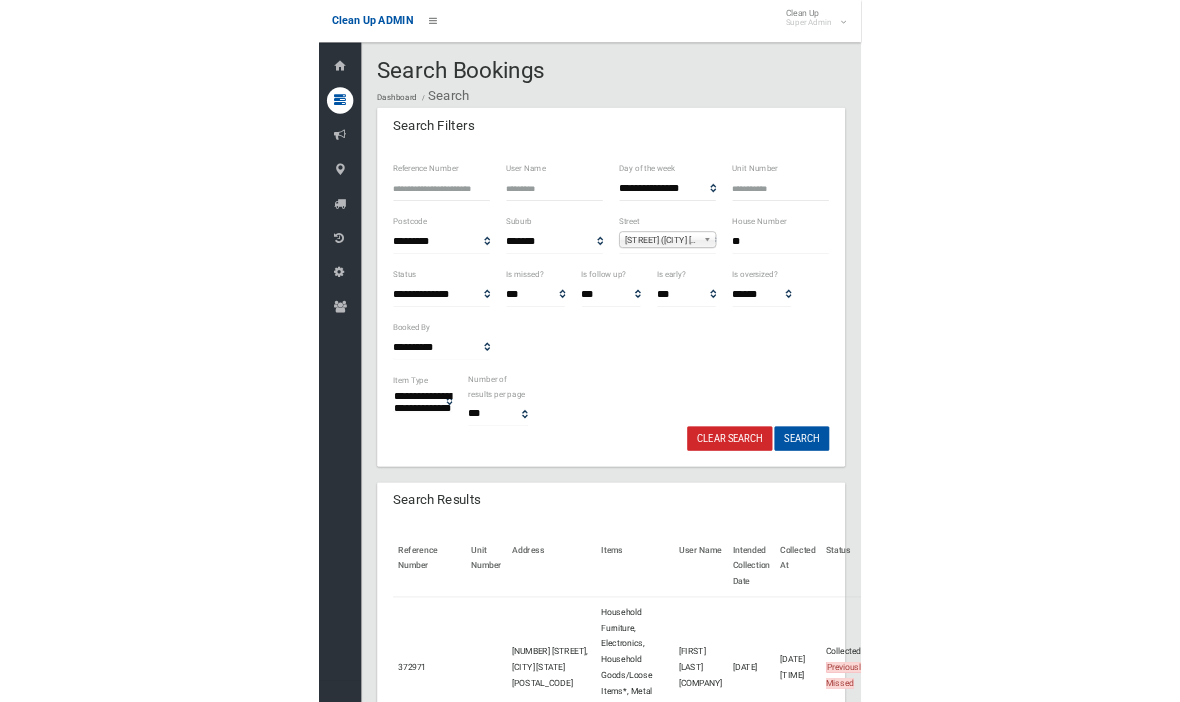 scroll, scrollTop: 0, scrollLeft: 0, axis: both 